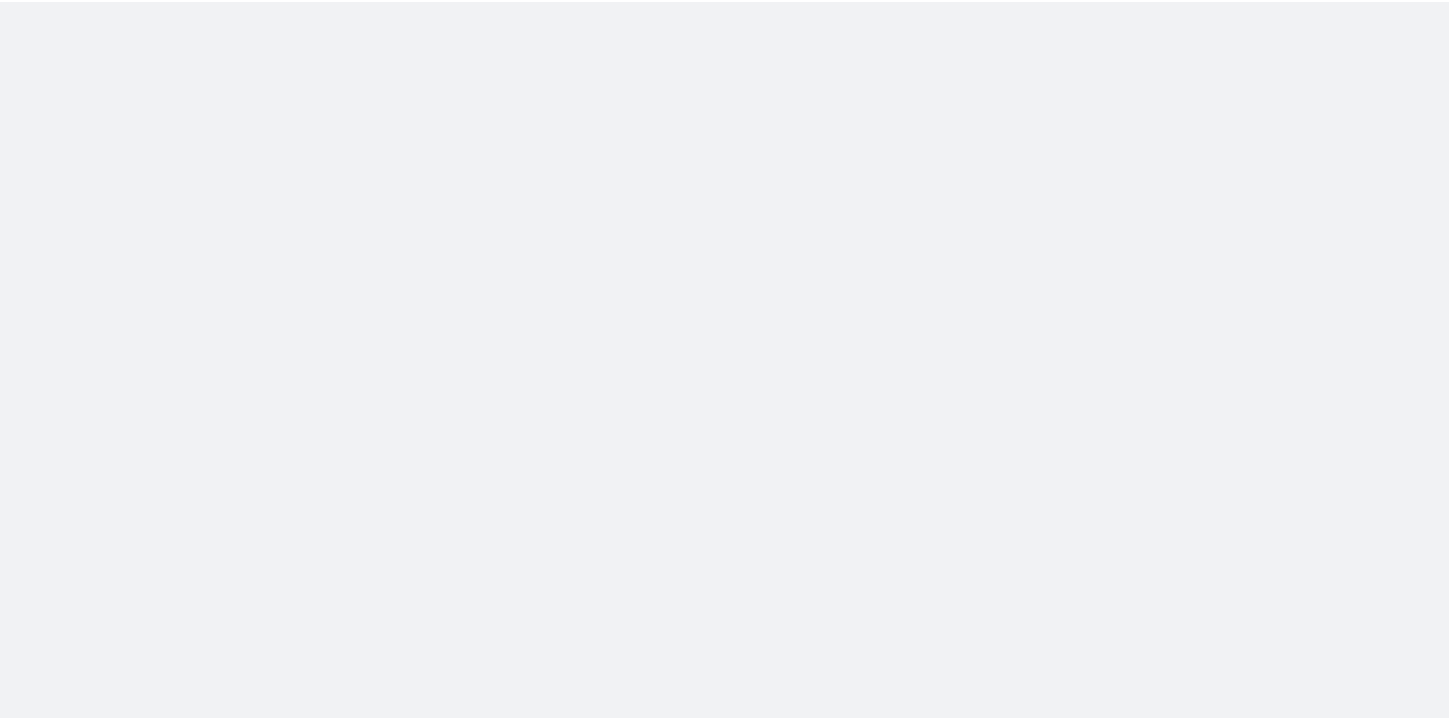 scroll, scrollTop: 0, scrollLeft: 0, axis: both 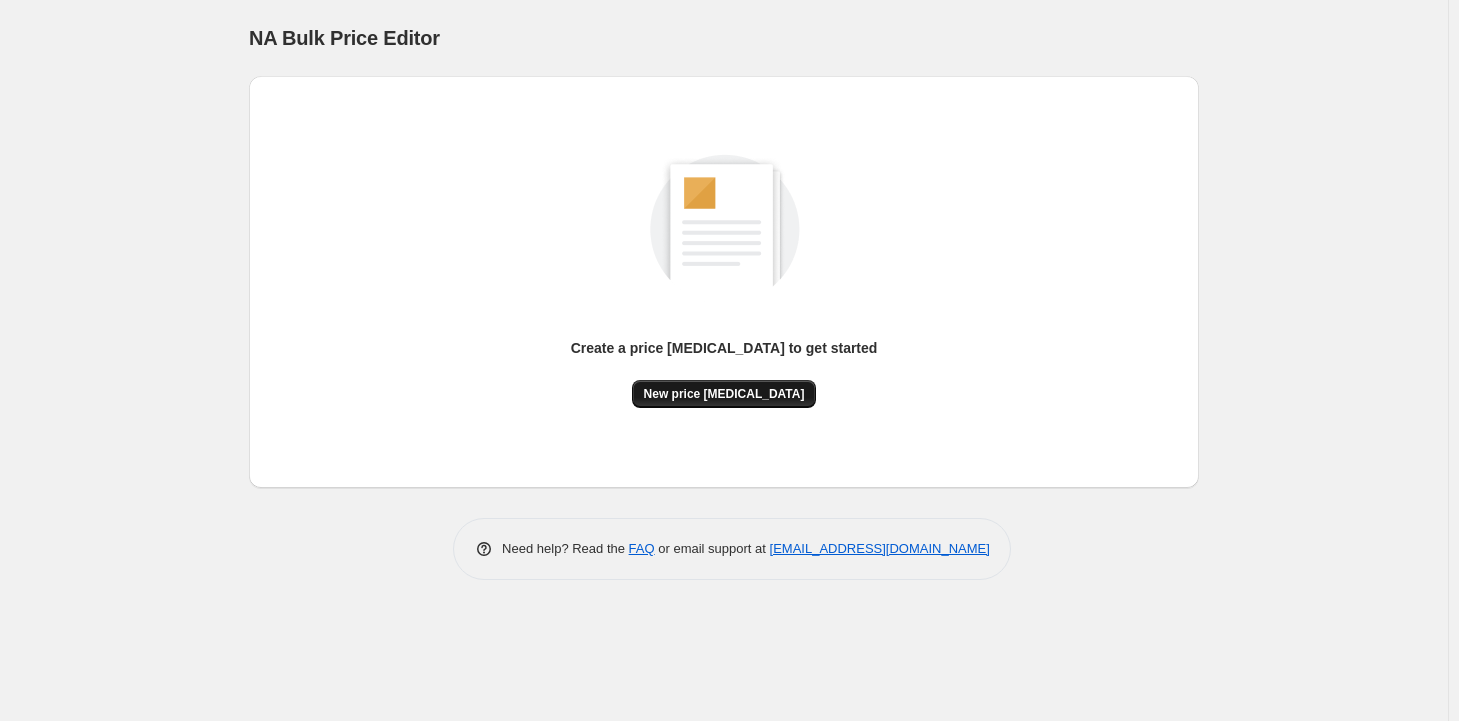 click on "New price [MEDICAL_DATA]" at bounding box center (724, 394) 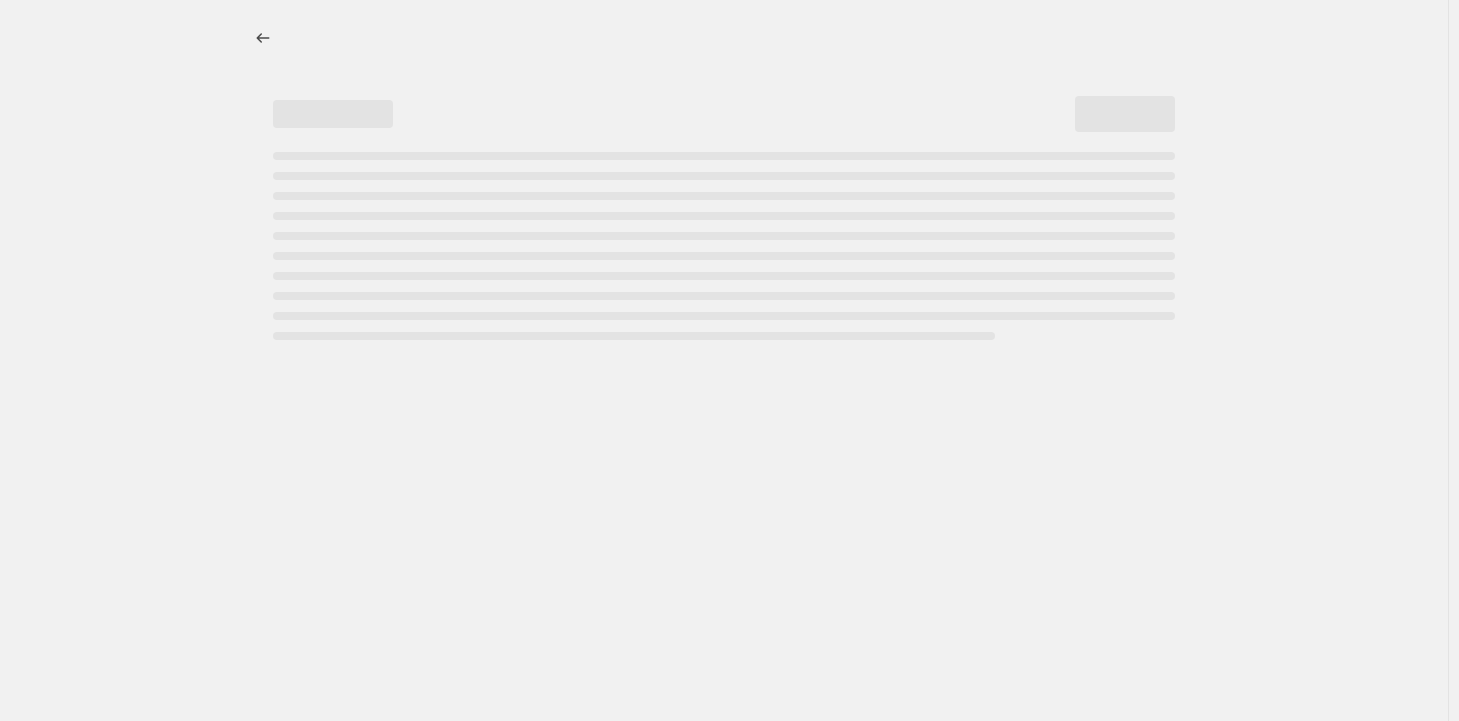 select on "percentage" 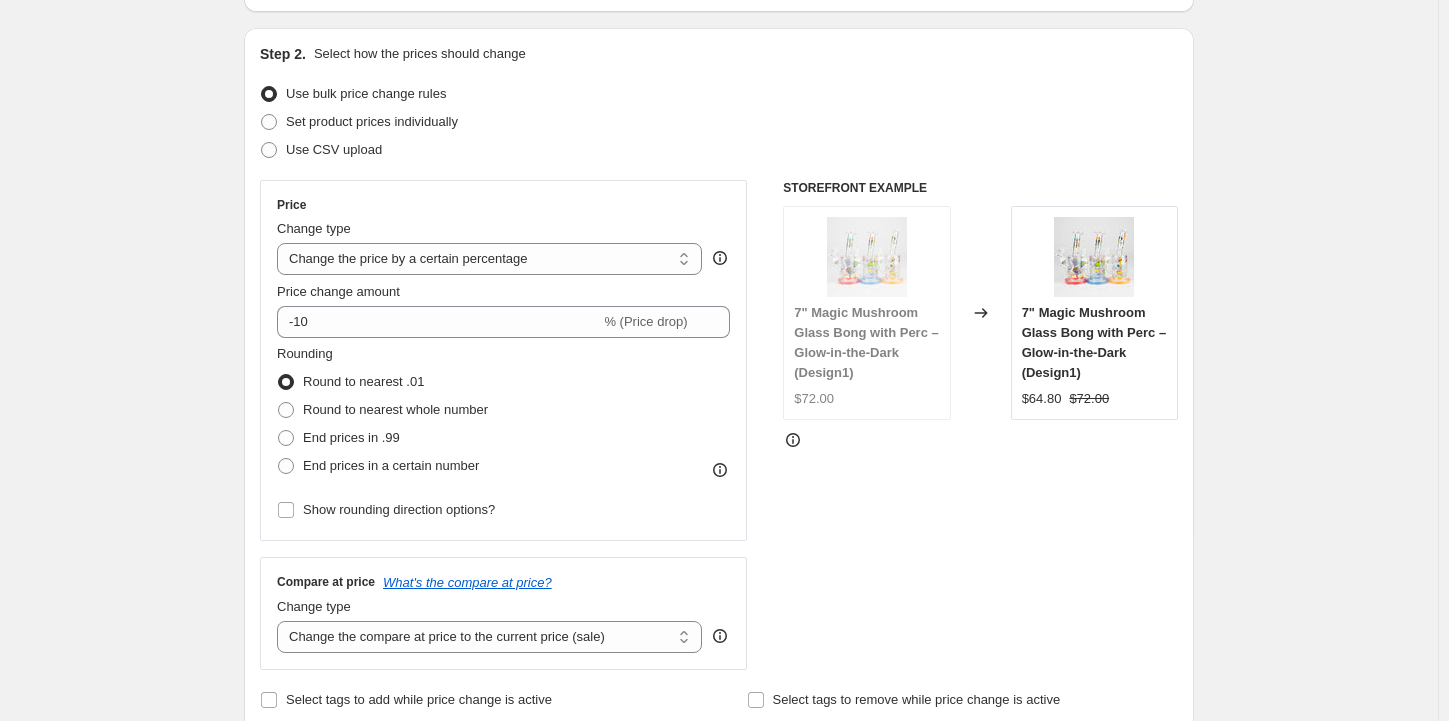 scroll, scrollTop: 200, scrollLeft: 0, axis: vertical 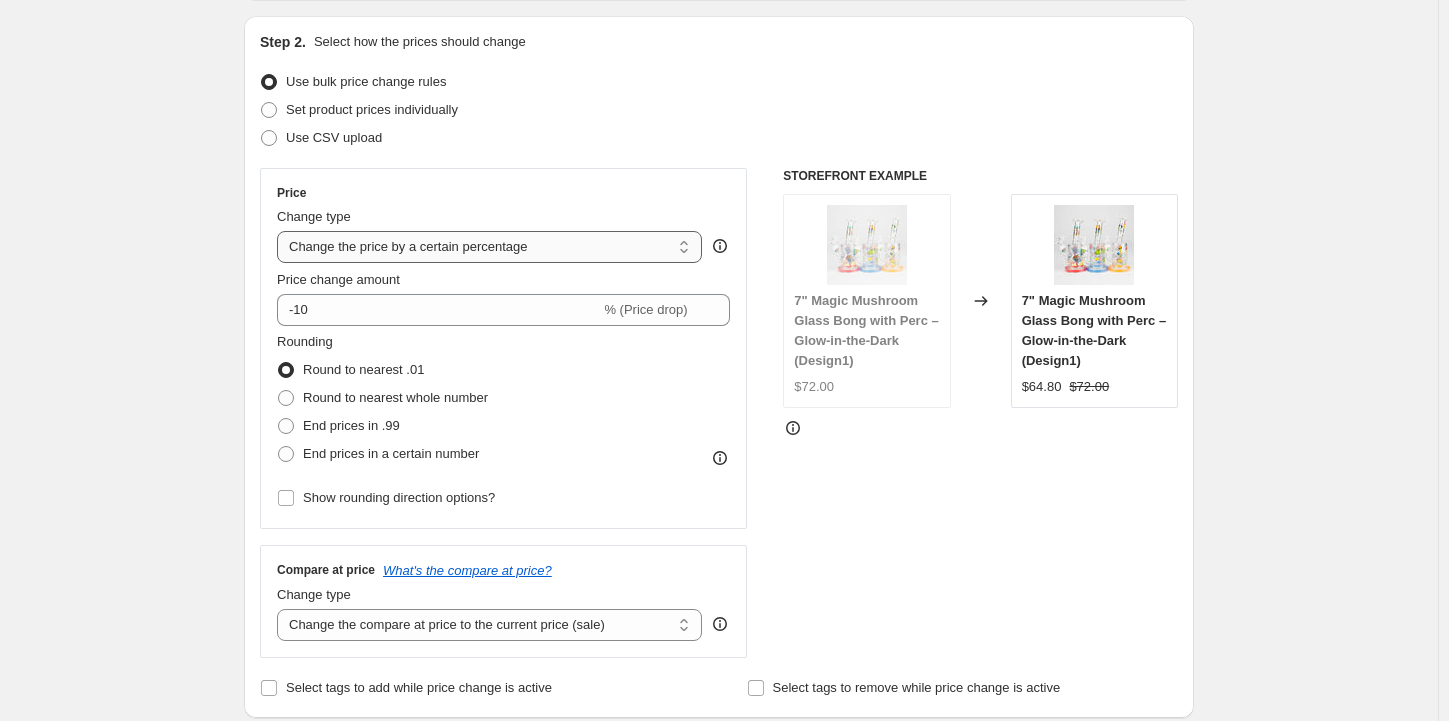 click on "Change the price to a certain amount Change the price by a certain amount Change the price by a certain percentage Change the price to the current compare at price (price before sale) Change the price by a certain amount relative to the compare at price Change the price by a certain percentage relative to the compare at price Don't change the price Change the price by a certain percentage relative to the cost per item Change price to certain cost margin" at bounding box center (489, 247) 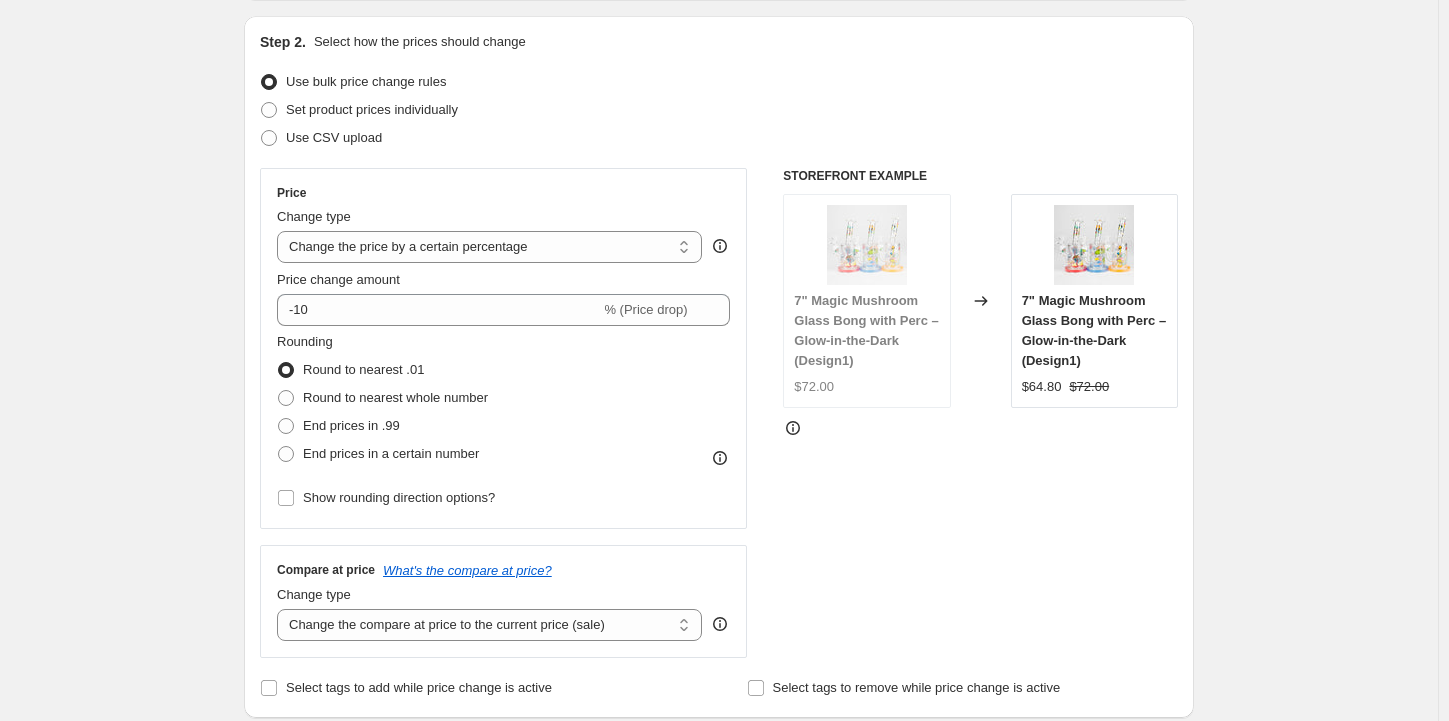 click on "Create new price [MEDICAL_DATA]. This page is ready Create new price [MEDICAL_DATA] Draft Step 1. Optionally give your price [MEDICAL_DATA] a title (eg "March 30% off sale on boots") [DATE] 4:07:18 PM Price [MEDICAL_DATA] This title is just for internal use, customers won't see it Step 2. Select how the prices should change Use bulk price change rules Set product prices individually Use CSV upload Price Change type Change the price to a certain amount Change the price by a certain amount Change the price by a certain percentage Change the price to the current compare at price (price before sale) Change the price by a certain amount relative to the compare at price Change the price by a certain percentage relative to the compare at price Don't change the price Change the price by a certain percentage relative to the cost per item Change price to certain cost margin Change the price by a certain percentage Price change amount -10 % (Price drop) Rounding Round to nearest .01 Round to nearest whole number Compare at price" at bounding box center (719, 766) 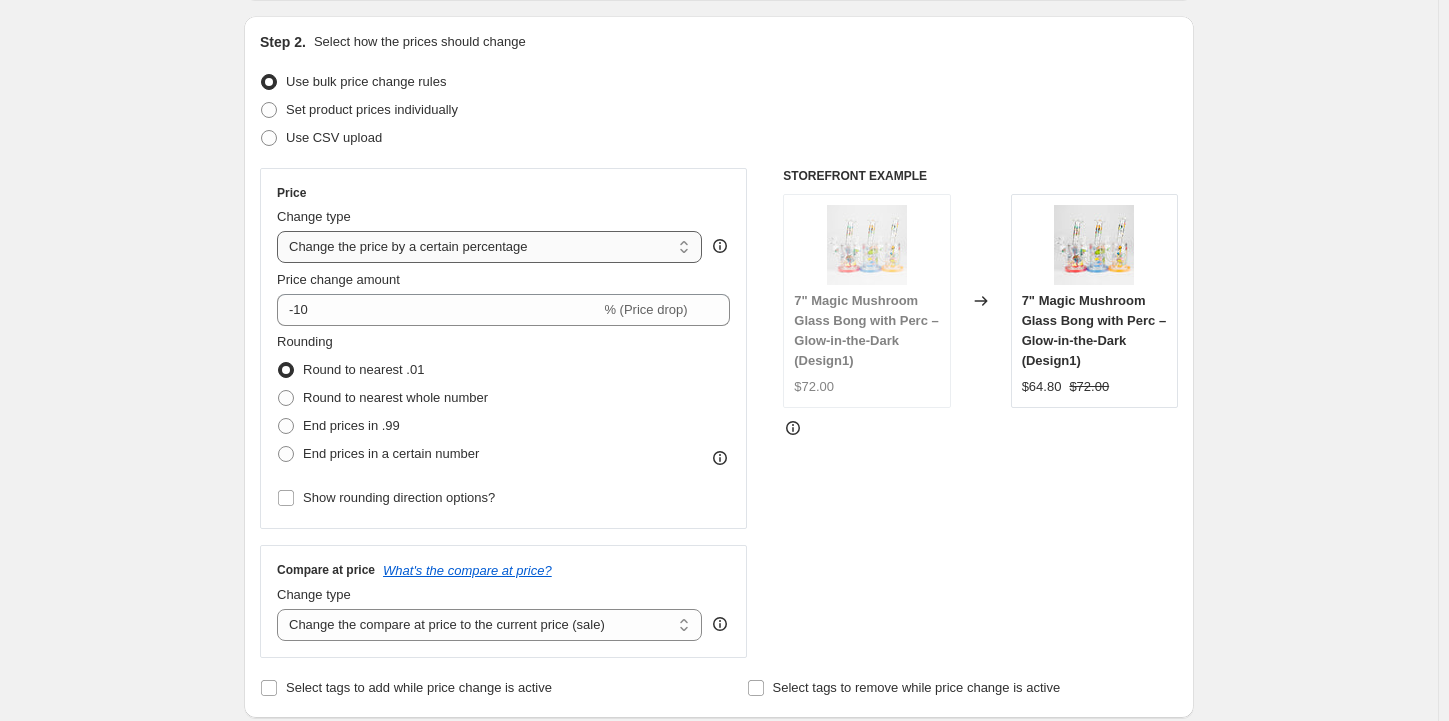 click on "Change the price to a certain amount Change the price by a certain amount Change the price by a certain percentage Change the price to the current compare at price (price before sale) Change the price by a certain amount relative to the compare at price Change the price by a certain percentage relative to the compare at price Don't change the price Change the price by a certain percentage relative to the cost per item Change price to certain cost margin" at bounding box center [489, 247] 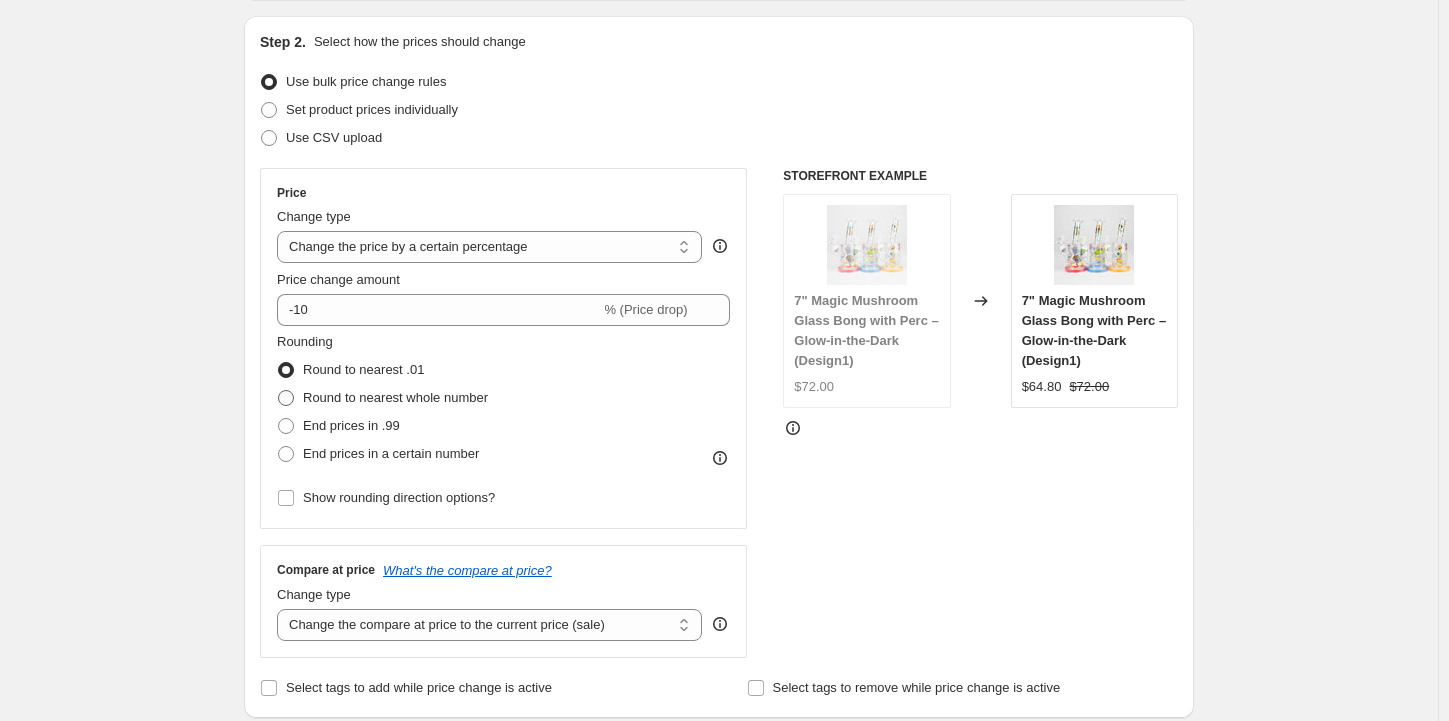 click on "Round to nearest whole number" at bounding box center (395, 397) 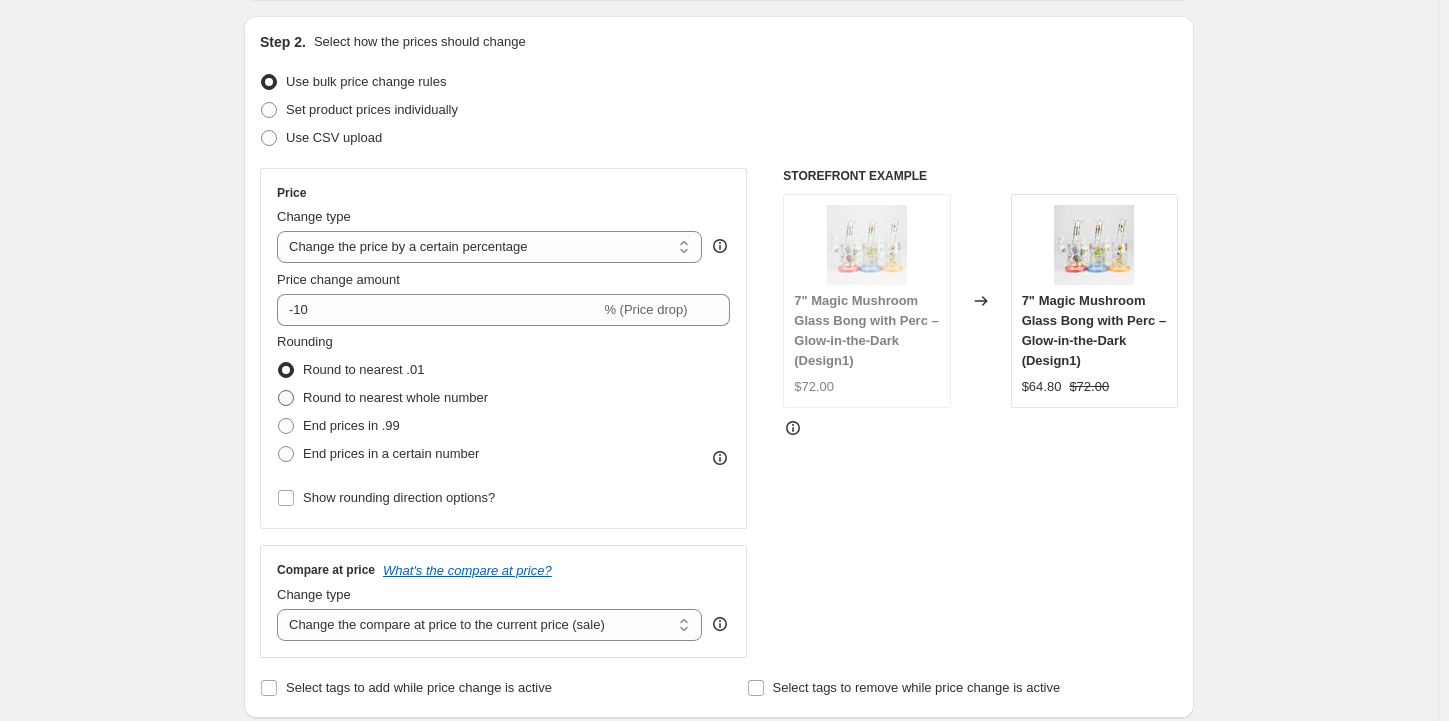 radio on "true" 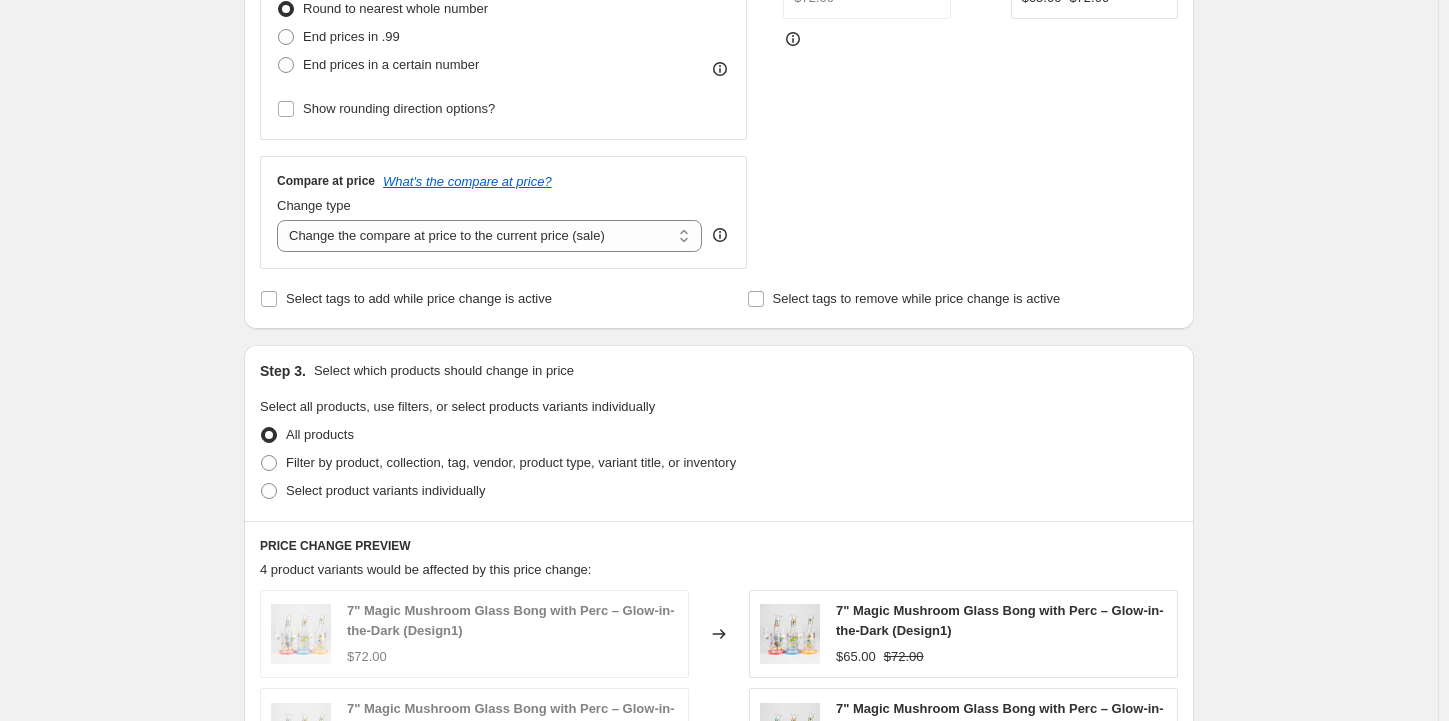 scroll, scrollTop: 600, scrollLeft: 0, axis: vertical 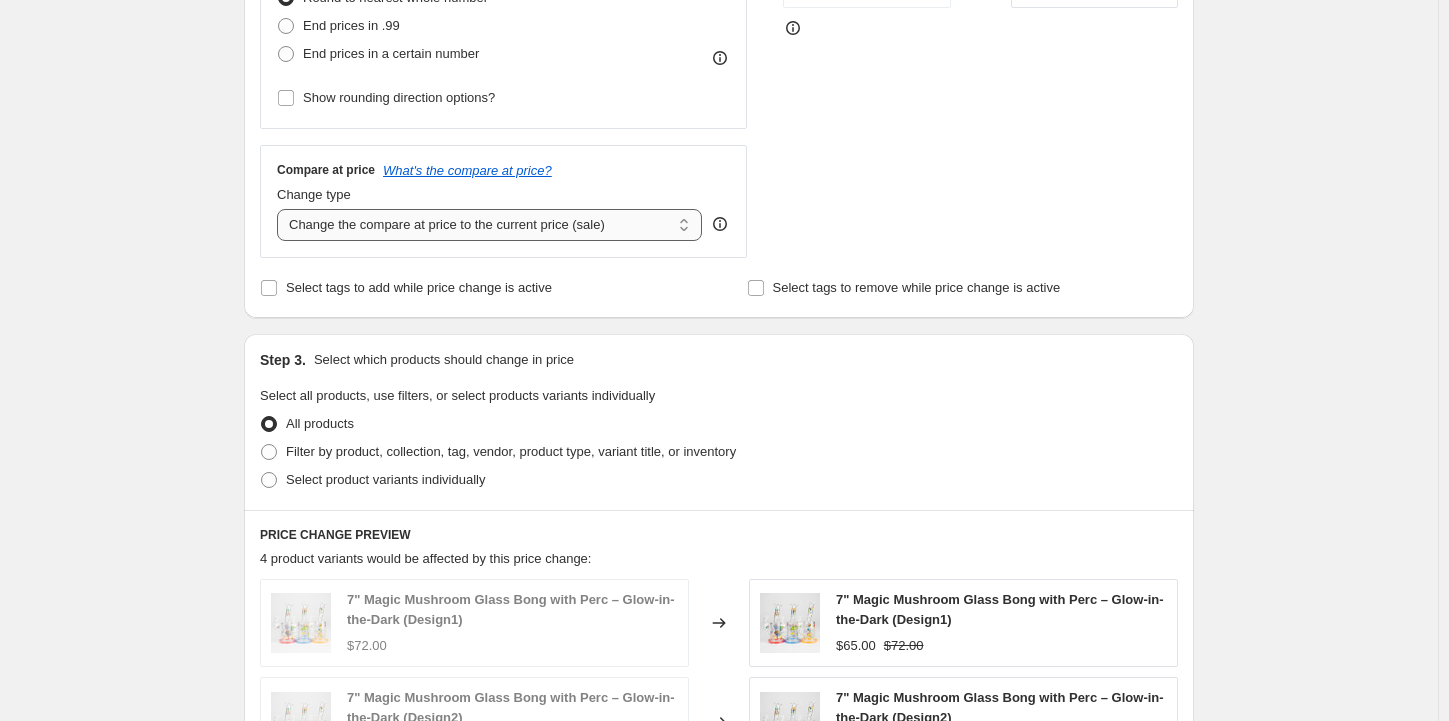 click on "Change the compare at price to the current price (sale) Change the compare at price to a certain amount Change the compare at price by a certain amount Change the compare at price by a certain percentage Change the compare at price by a certain amount relative to the actual price Change the compare at price by a certain percentage relative to the actual price Don't change the compare at price Remove the compare at price" at bounding box center (489, 225) 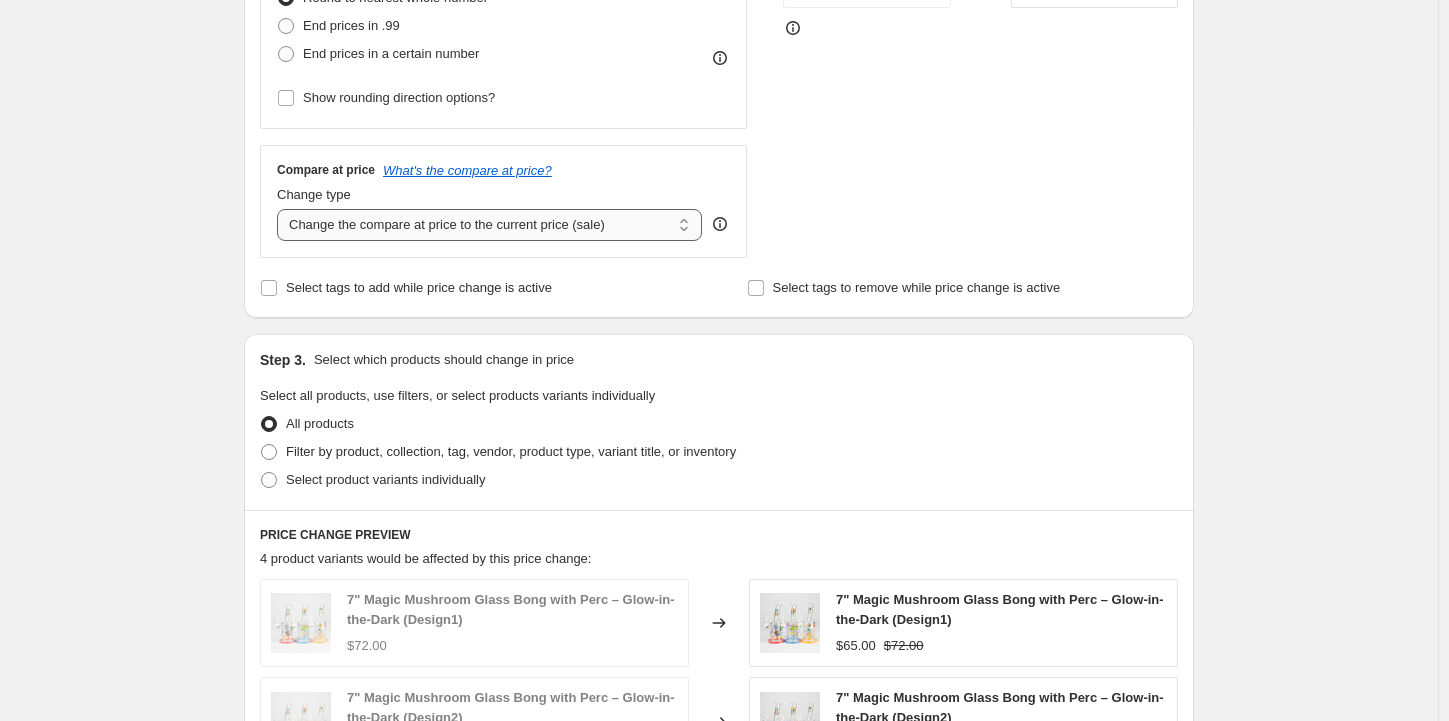 click on "Change the compare at price to the current price (sale) Change the compare at price to a certain amount Change the compare at price by a certain amount Change the compare at price by a certain percentage Change the compare at price by a certain amount relative to the actual price Change the compare at price by a certain percentage relative to the actual price Don't change the compare at price Remove the compare at price" at bounding box center (489, 225) 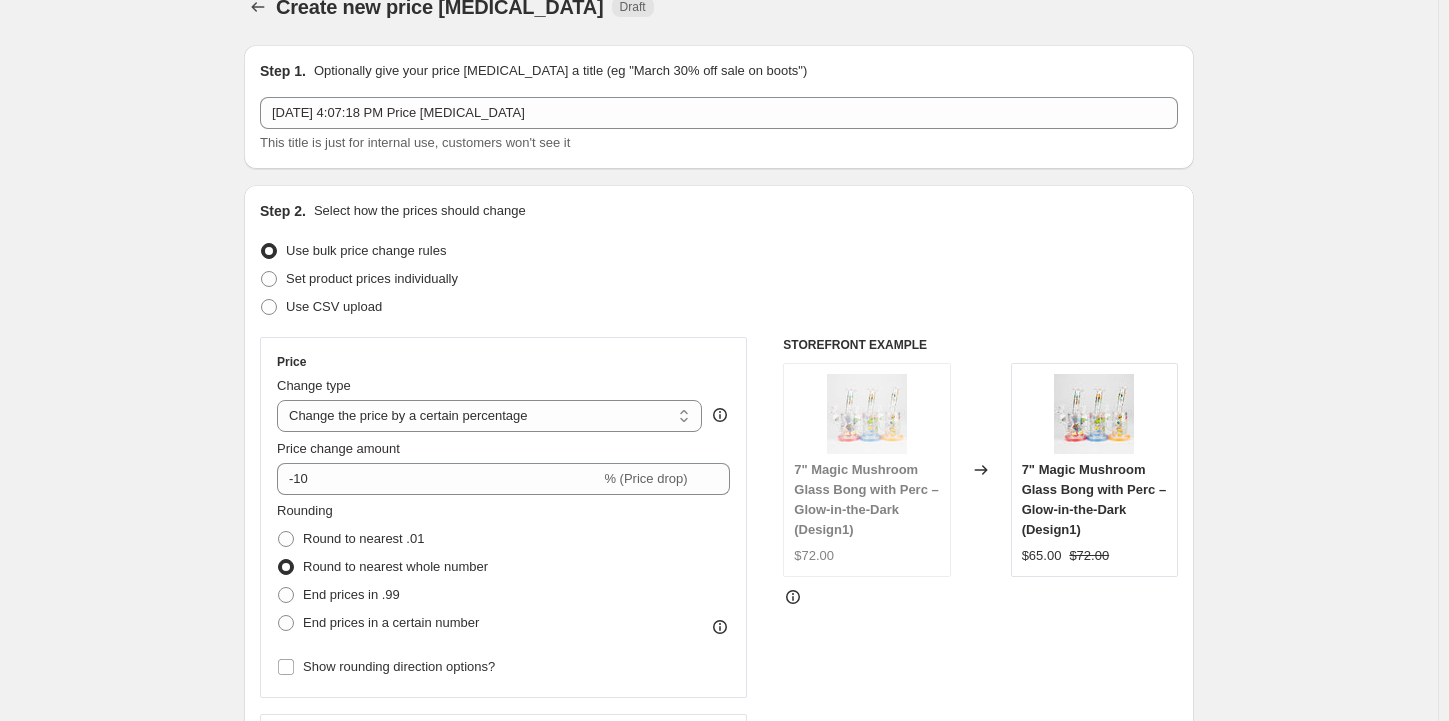 scroll, scrollTop: 200, scrollLeft: 0, axis: vertical 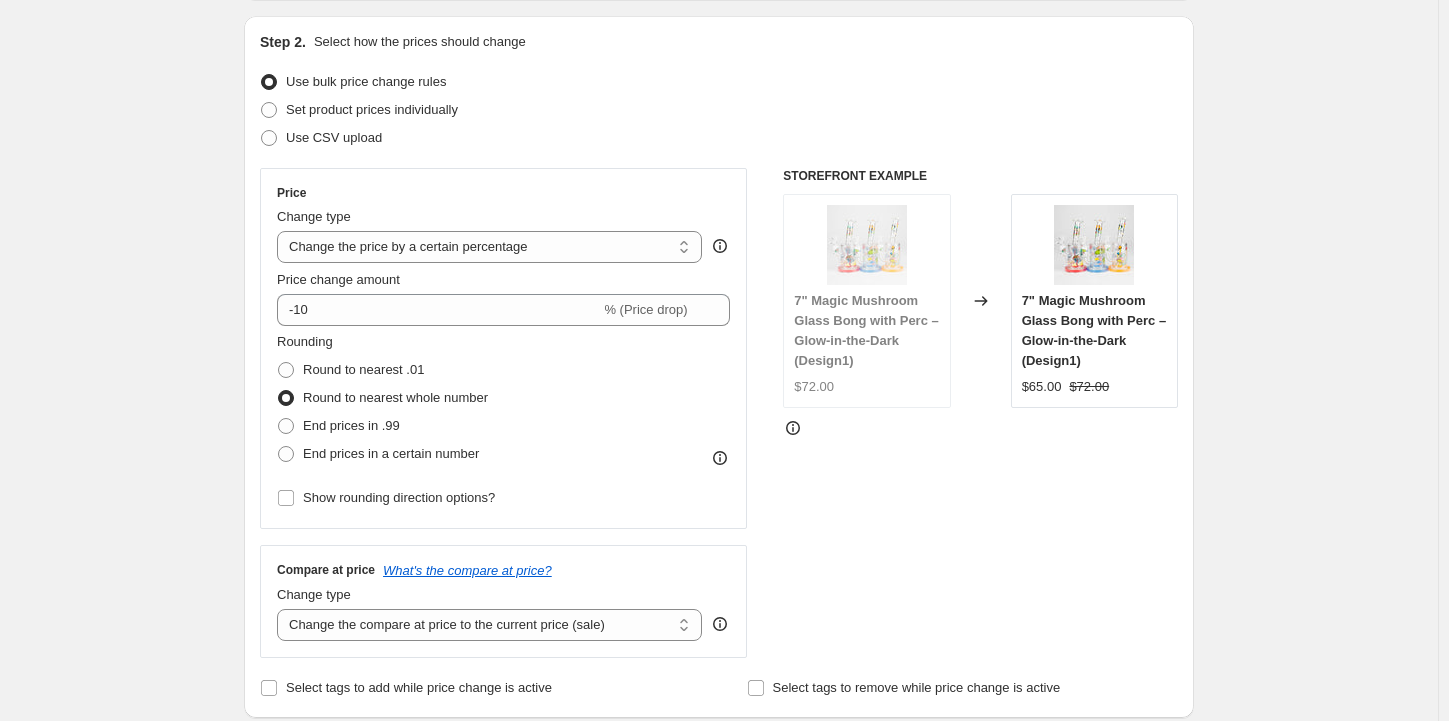 click 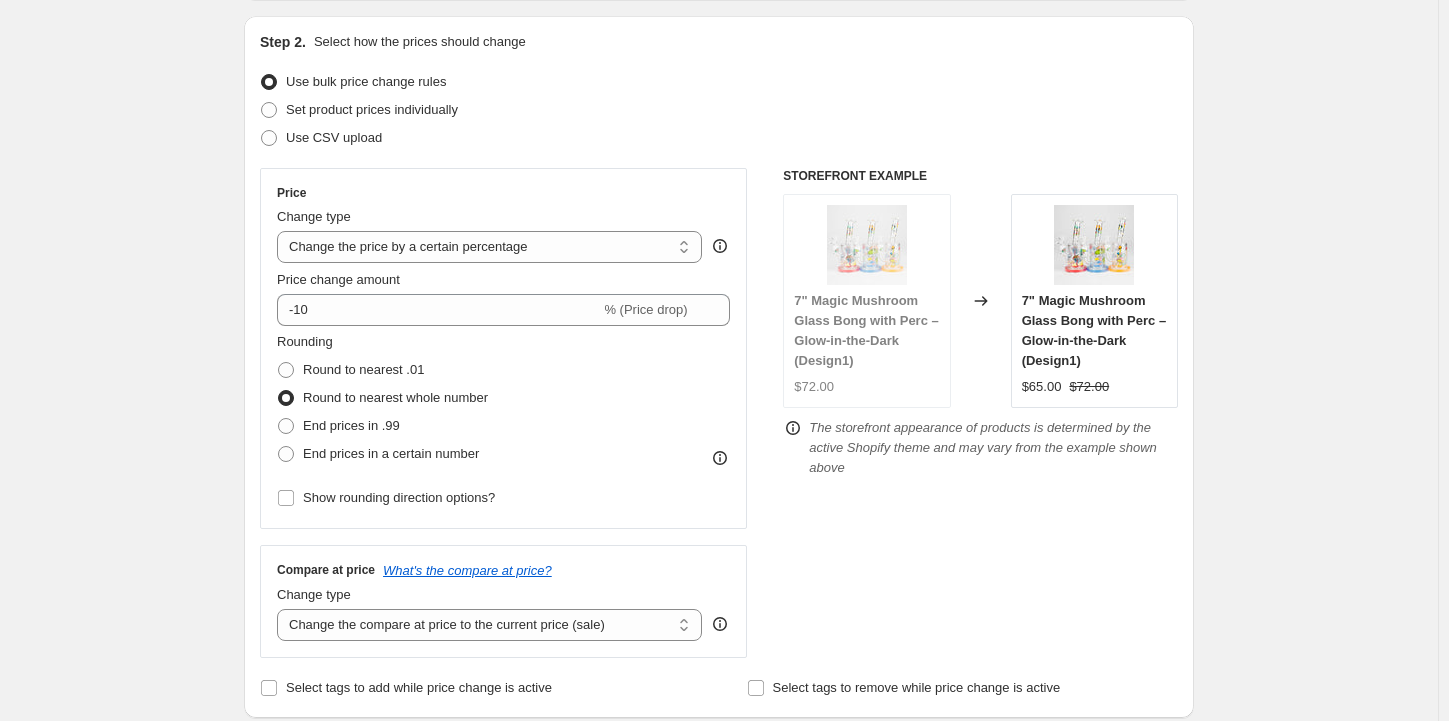 click on "Create new price [MEDICAL_DATA]. This page is ready Create new price [MEDICAL_DATA] Draft Step 1. Optionally give your price [MEDICAL_DATA] a title (eg "March 30% off sale on boots") [DATE] 4:07:18 PM Price [MEDICAL_DATA] This title is just for internal use, customers won't see it Step 2. Select how the prices should change Use bulk price change rules Set product prices individually Use CSV upload Price Change type Change the price to a certain amount Change the price by a certain amount Change the price by a certain percentage Change the price to the current compare at price (price before sale) Change the price by a certain amount relative to the compare at price Change the price by a certain percentage relative to the compare at price Don't change the price Change the price by a certain percentage relative to the cost per item Change price to certain cost margin Change the price by a certain percentage Price change amount -10 % (Price drop) Rounding Round to nearest .01 Round to nearest whole number Compare at price" at bounding box center [719, 766] 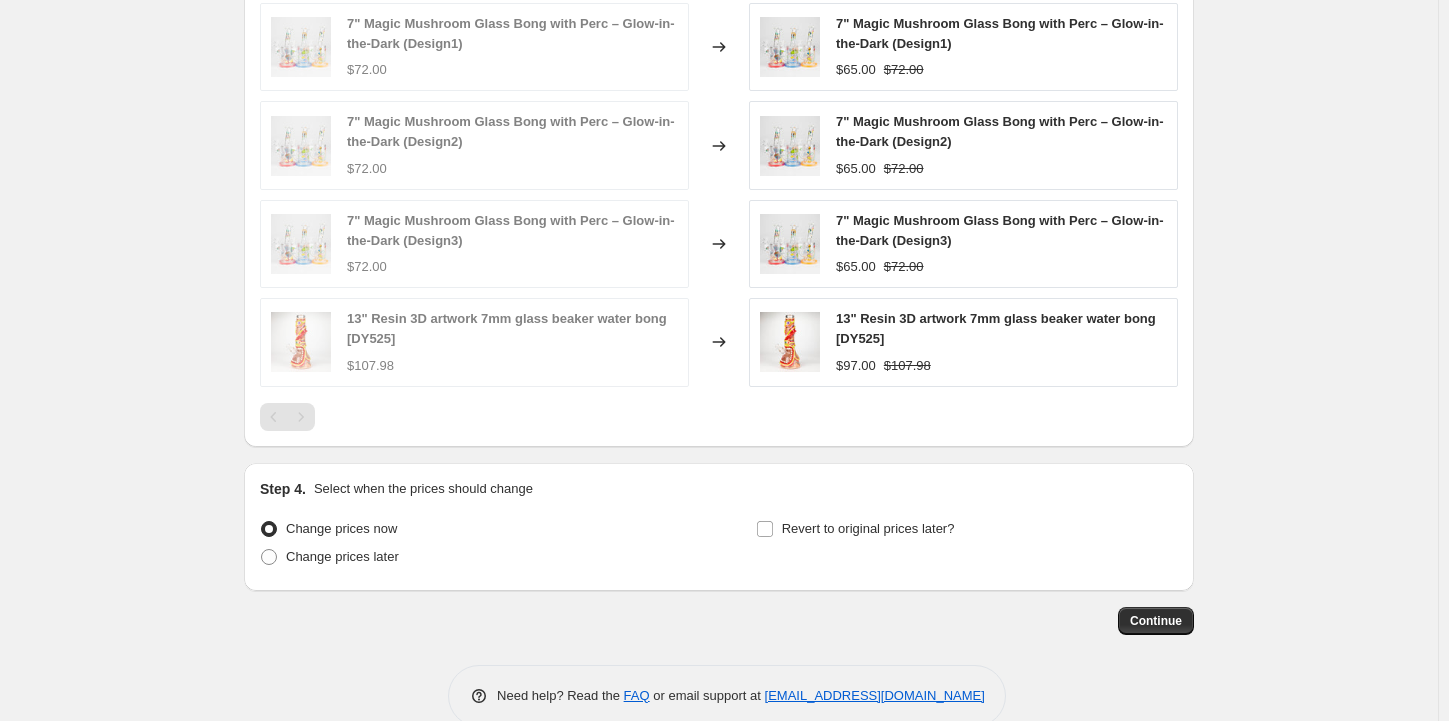 scroll, scrollTop: 1207, scrollLeft: 0, axis: vertical 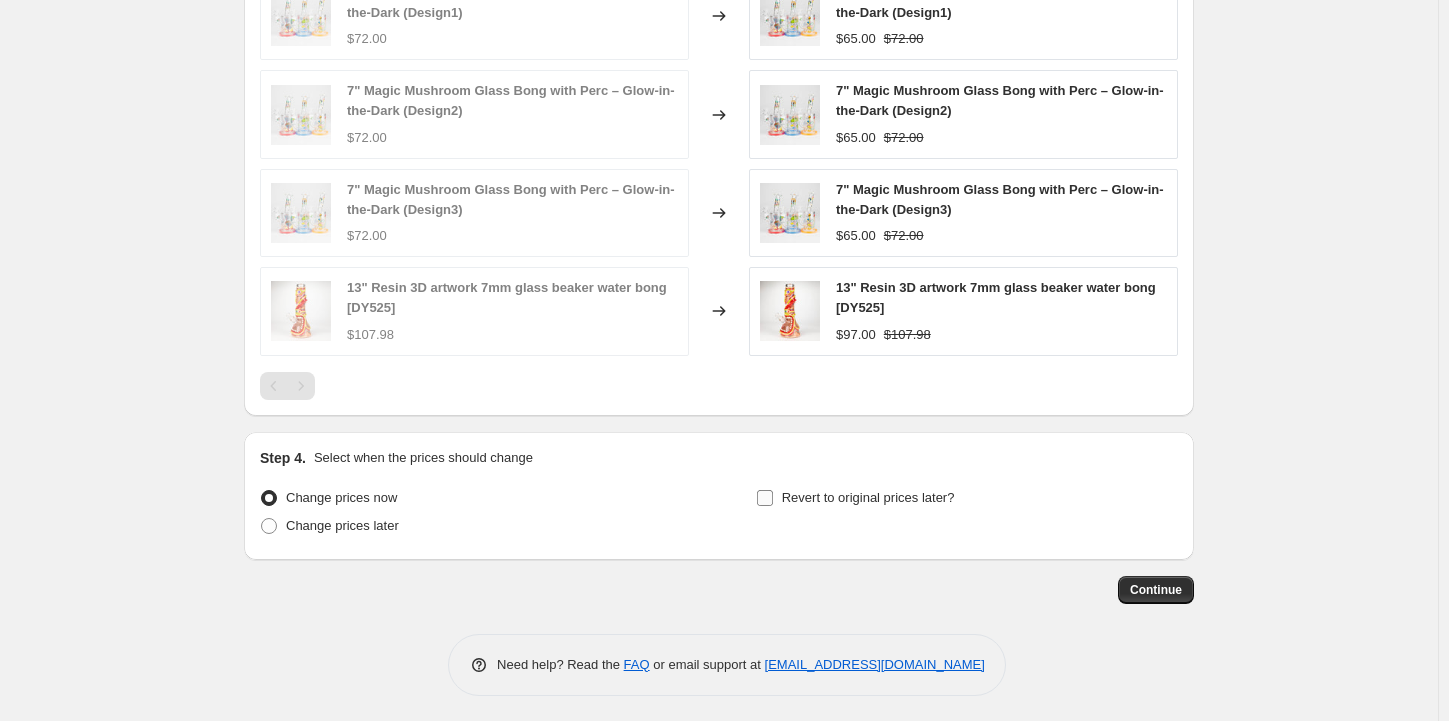 click on "Revert to original prices later?" at bounding box center [765, 498] 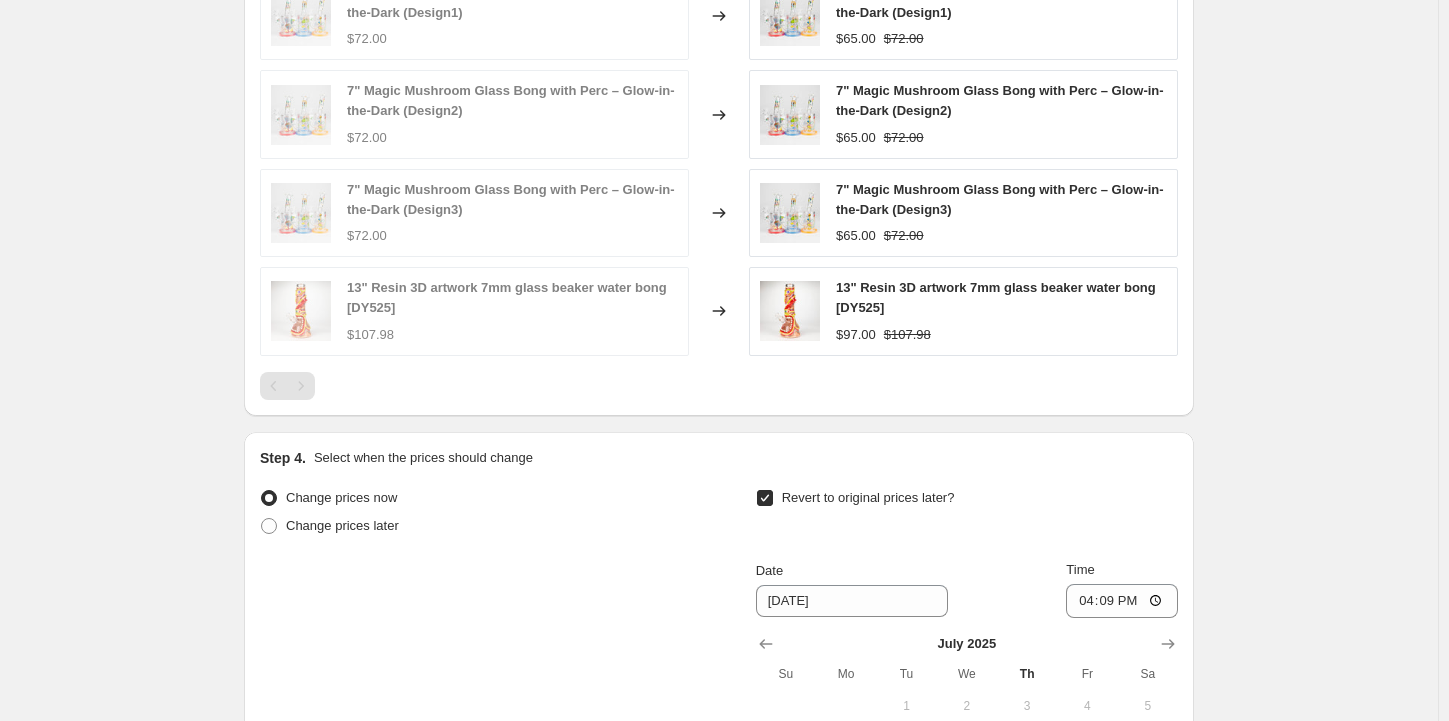 click on "Revert to original prices later?" at bounding box center (765, 498) 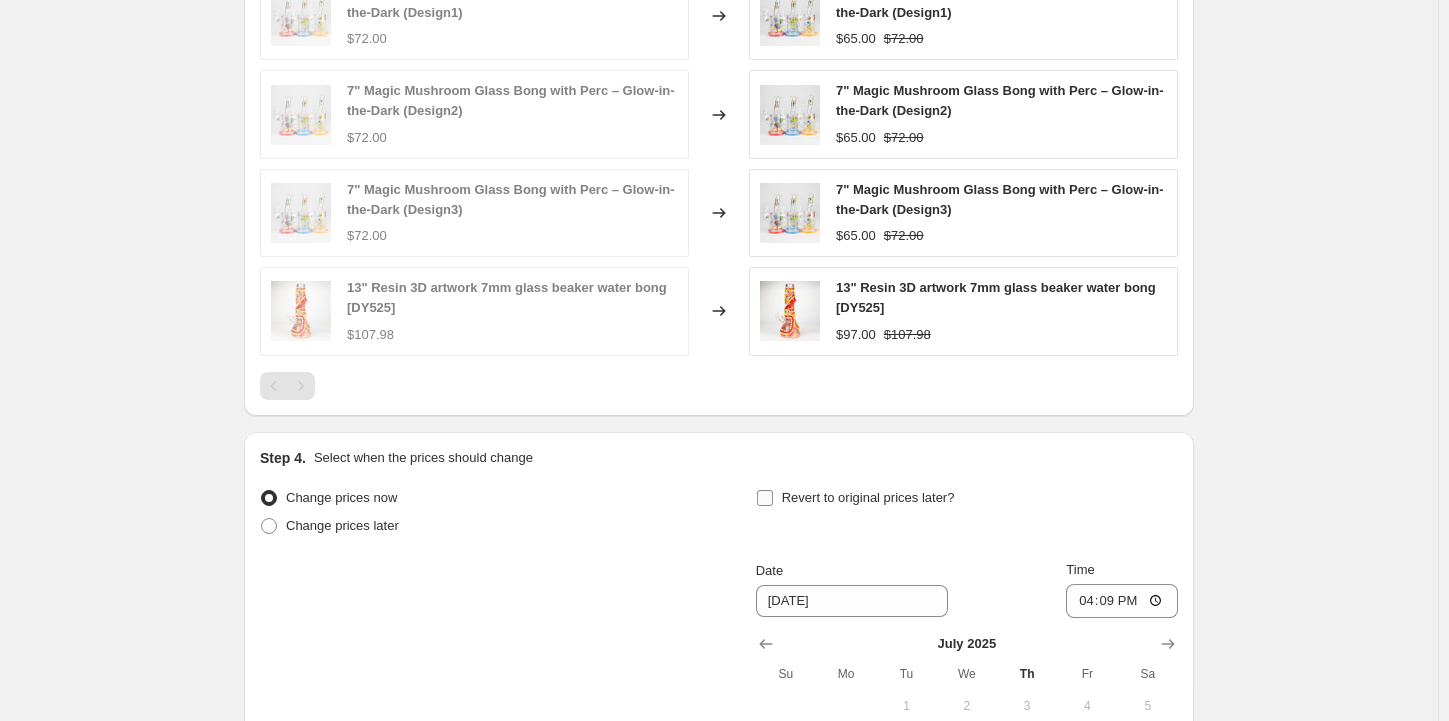 checkbox on "false" 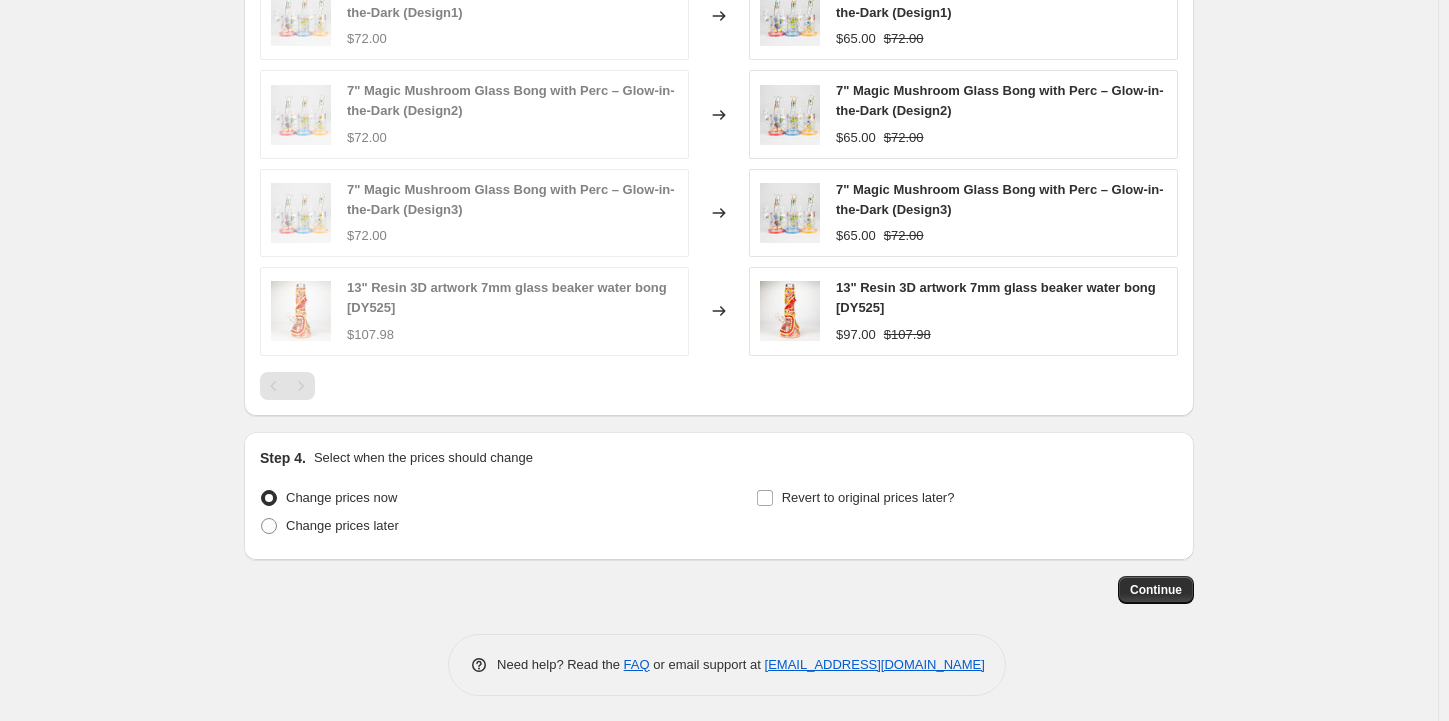 click on "Create new price [MEDICAL_DATA]. This page is ready Create new price [MEDICAL_DATA] Draft Step 1. Optionally give your price [MEDICAL_DATA] a title (eg "March 30% off sale on boots") [DATE] 4:07:18 PM Price [MEDICAL_DATA] This title is just for internal use, customers won't see it Step 2. Select how the prices should change Use bulk price change rules Set product prices individually Use CSV upload Price Change type Change the price to a certain amount Change the price by a certain amount Change the price by a certain percentage Change the price to the current compare at price (price before sale) Change the price by a certain amount relative to the compare at price Change the price by a certain percentage relative to the compare at price Don't change the price Change the price by a certain percentage relative to the cost per item Change price to certain cost margin Change the price by a certain percentage Price change amount -10 % (Price drop) Rounding Round to nearest .01 Round to nearest whole number Compare at price" at bounding box center (719, -241) 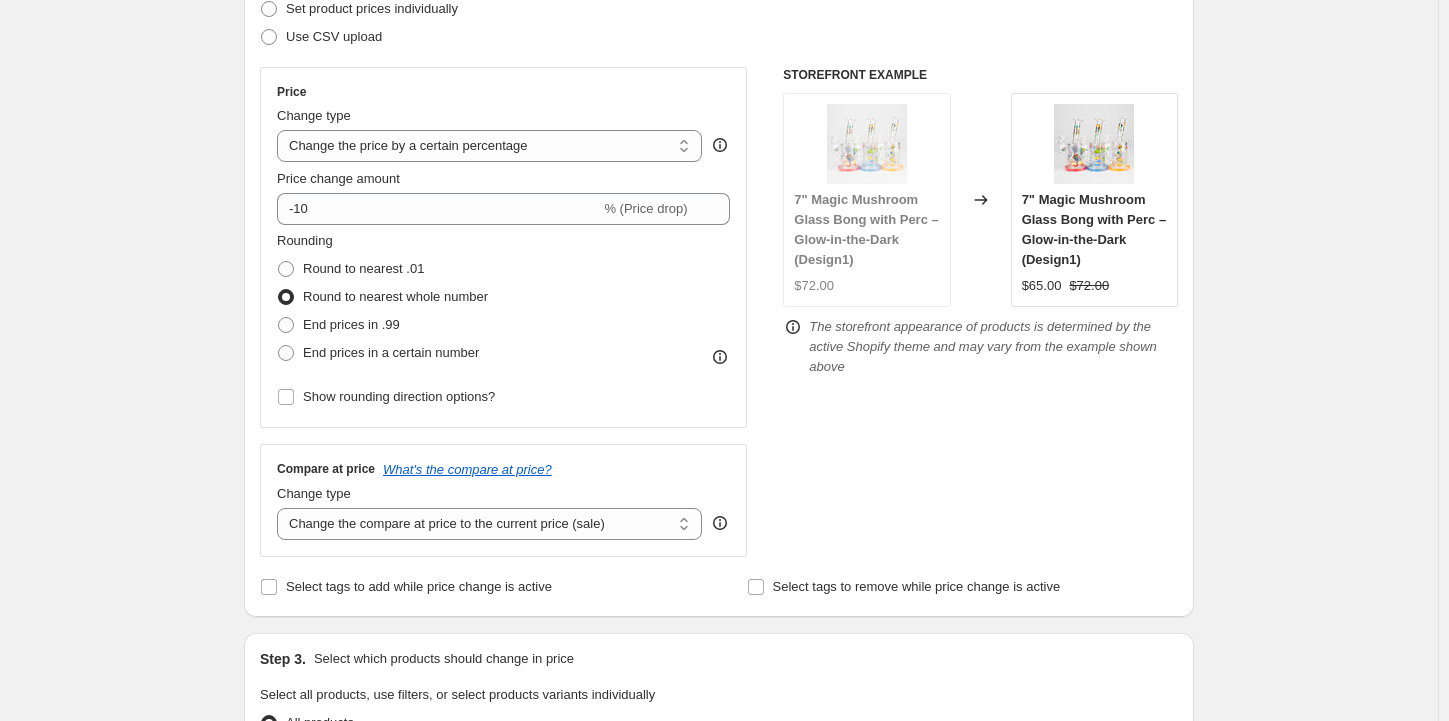 scroll, scrollTop: 207, scrollLeft: 0, axis: vertical 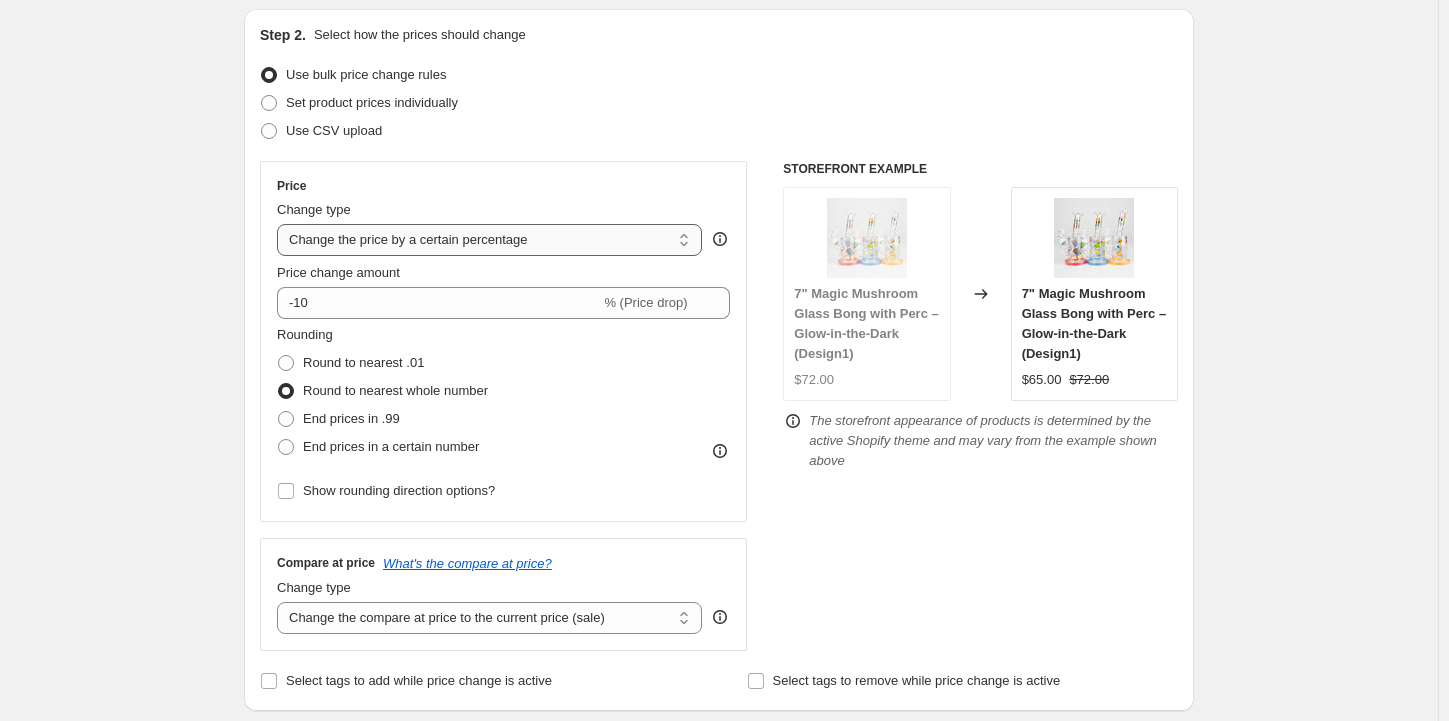 click on "Change the price to a certain amount Change the price by a certain amount Change the price by a certain percentage Change the price to the current compare at price (price before sale) Change the price by a certain amount relative to the compare at price Change the price by a certain percentage relative to the compare at price Don't change the price Change the price by a certain percentage relative to the cost per item Change price to certain cost margin" at bounding box center [489, 240] 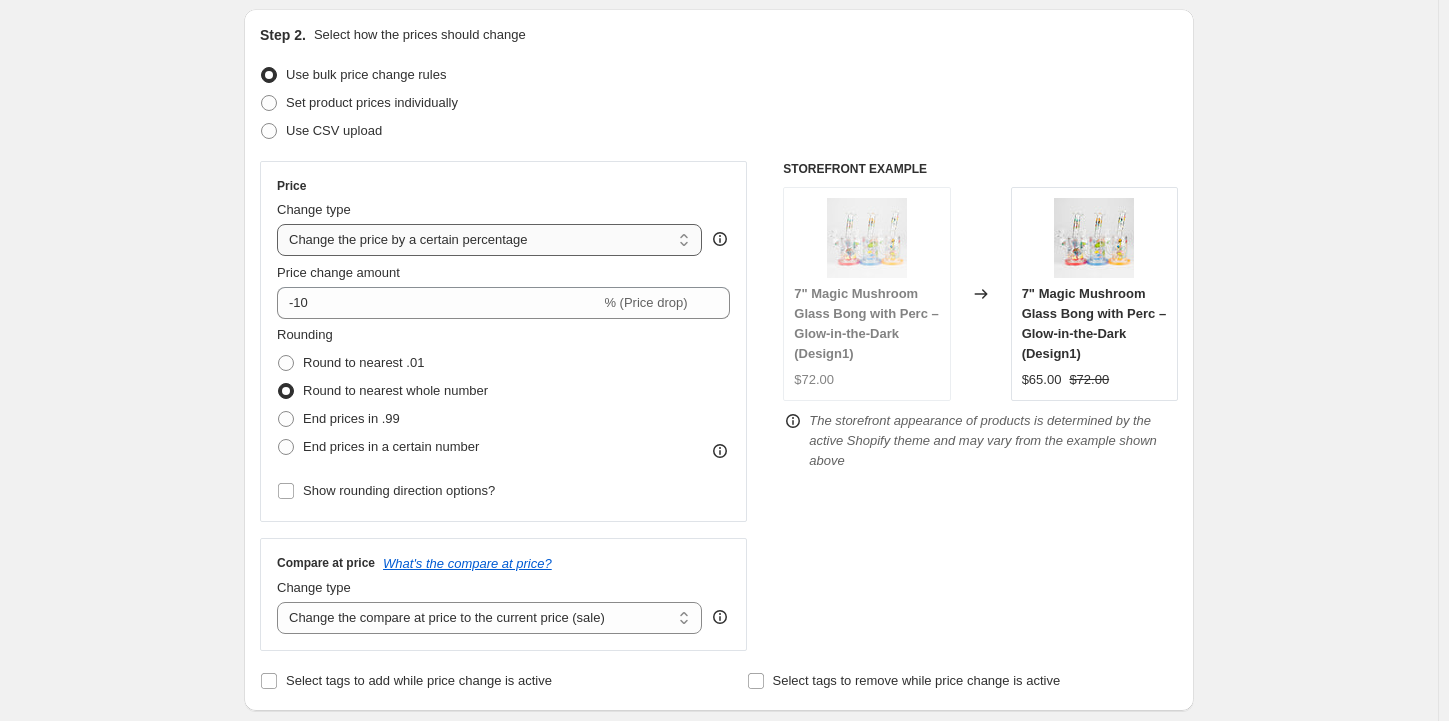 click on "Change the price to a certain amount Change the price by a certain amount Change the price by a certain percentage Change the price to the current compare at price (price before sale) Change the price by a certain amount relative to the compare at price Change the price by a certain percentage relative to the compare at price Don't change the price Change the price by a certain percentage relative to the cost per item Change price to certain cost margin" at bounding box center [489, 240] 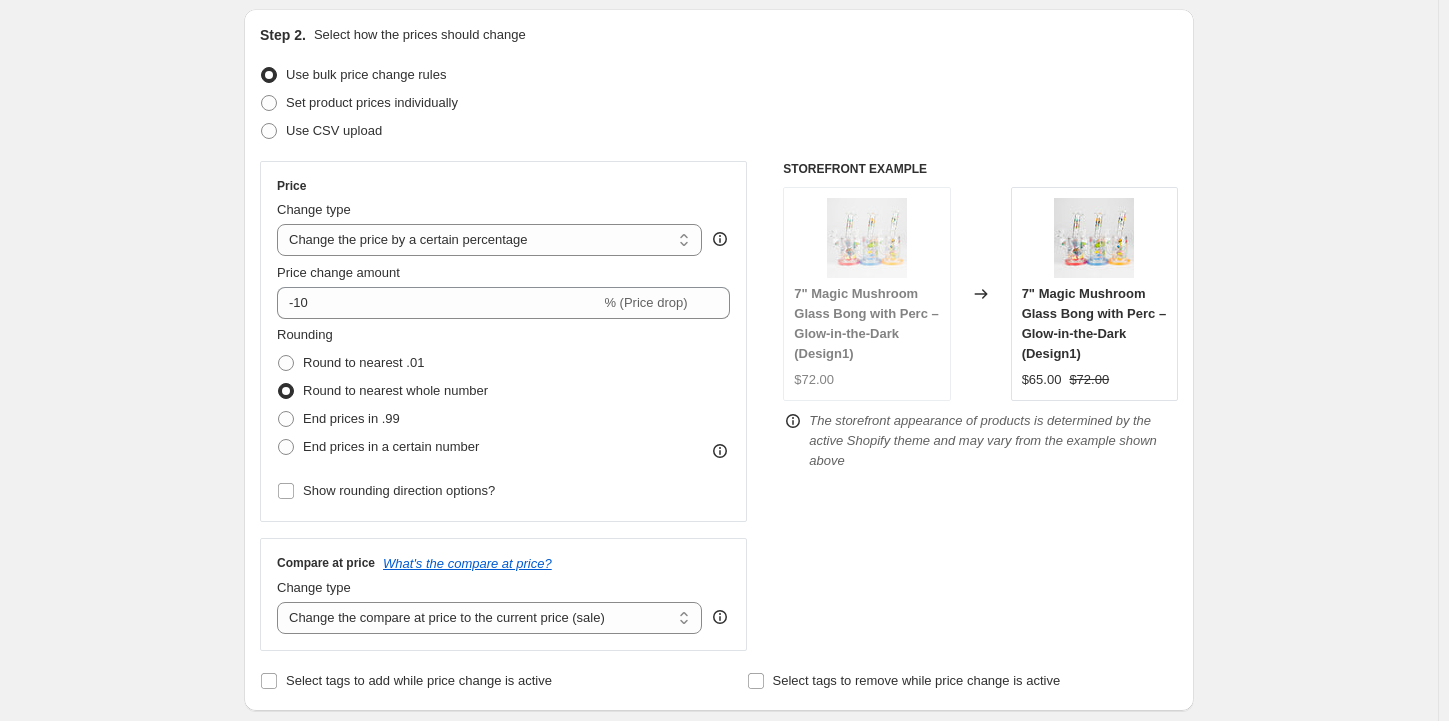 click on "Create new price [MEDICAL_DATA]. This page is ready Create new price [MEDICAL_DATA] Draft Step 1. Optionally give your price [MEDICAL_DATA] a title (eg "March 30% off sale on boots") [DATE] 4:07:18 PM Price [MEDICAL_DATA] This title is just for internal use, customers won't see it Step 2. Select how the prices should change Use bulk price change rules Set product prices individually Use CSV upload Price Change type Change the price to a certain amount Change the price by a certain amount Change the price by a certain percentage Change the price to the current compare at price (price before sale) Change the price by a certain amount relative to the compare at price Change the price by a certain percentage relative to the compare at price Don't change the price Change the price by a certain percentage relative to the cost per item Change price to certain cost margin Change the price by a certain percentage Price change amount -10 % (Price drop) Rounding Round to nearest .01 Round to nearest whole number Compare at price" at bounding box center (719, 759) 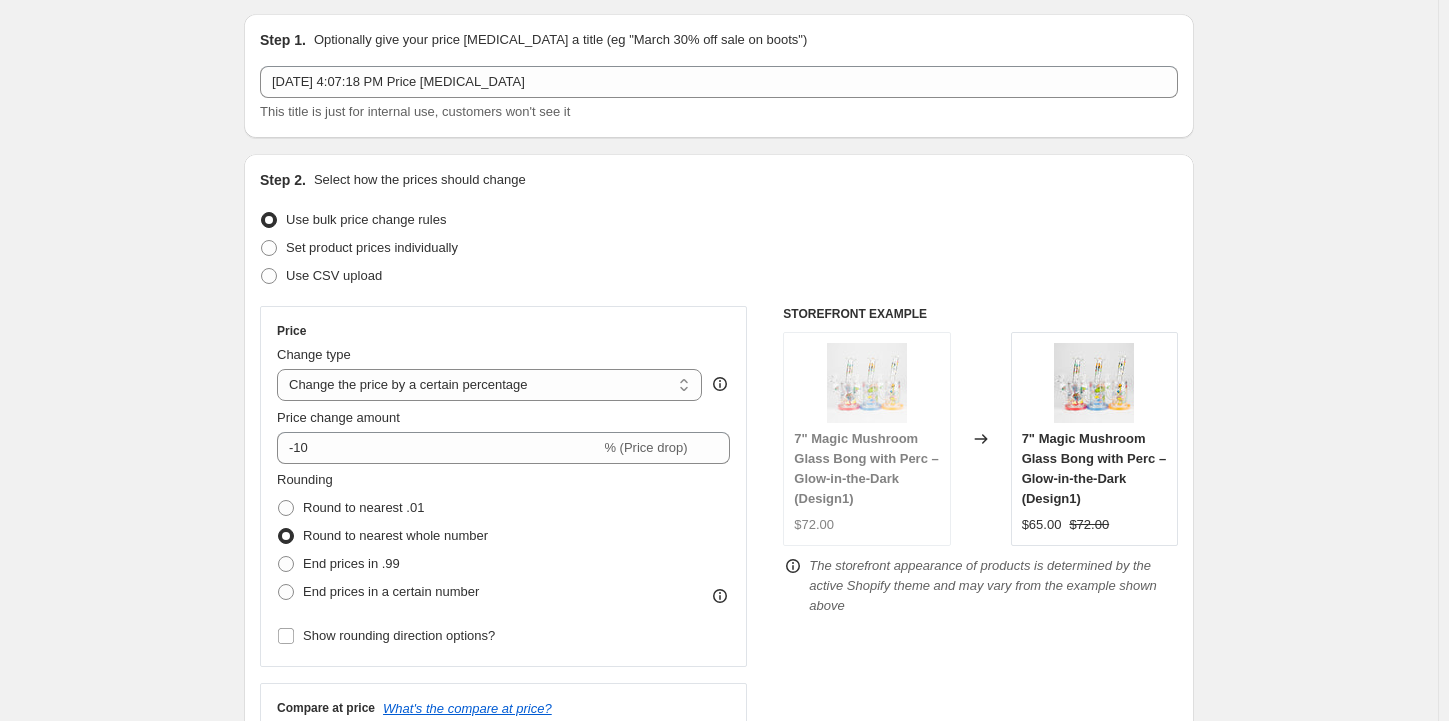 scroll, scrollTop: 7, scrollLeft: 0, axis: vertical 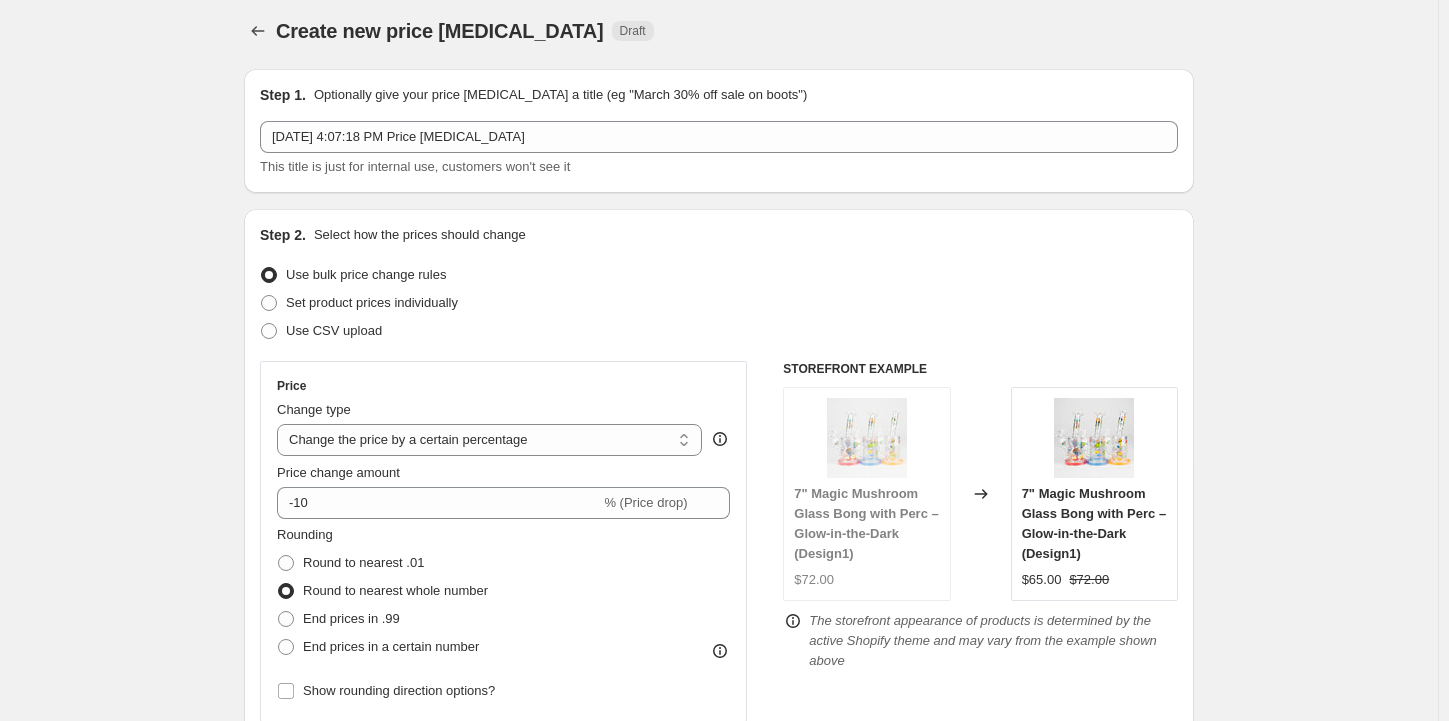 click on "Create new price [MEDICAL_DATA]. This page is ready Create new price [MEDICAL_DATA] Draft Step 1. Optionally give your price [MEDICAL_DATA] a title (eg "March 30% off sale on boots") [DATE] 4:07:18 PM Price [MEDICAL_DATA] This title is just for internal use, customers won't see it Step 2. Select how the prices should change Use bulk price change rules Set product prices individually Use CSV upload Price Change type Change the price to a certain amount Change the price by a certain amount Change the price by a certain percentage Change the price to the current compare at price (price before sale) Change the price by a certain amount relative to the compare at price Change the price by a certain percentage relative to the compare at price Don't change the price Change the price by a certain percentage relative to the cost per item Change price to certain cost margin Change the price by a certain percentage Price change amount -10 % (Price drop) Rounding Round to nearest .01 Round to nearest whole number Compare at price" at bounding box center [719, 959] 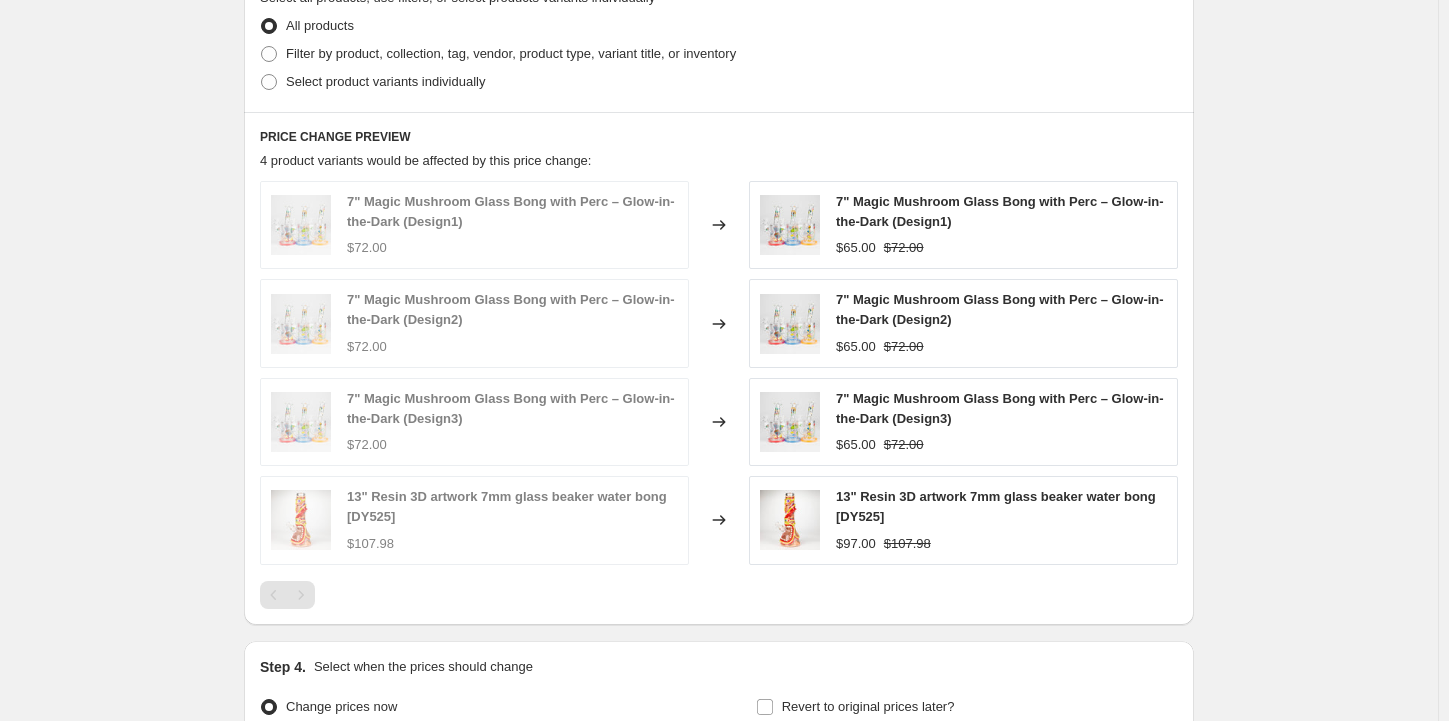 scroll, scrollTop: 1007, scrollLeft: 0, axis: vertical 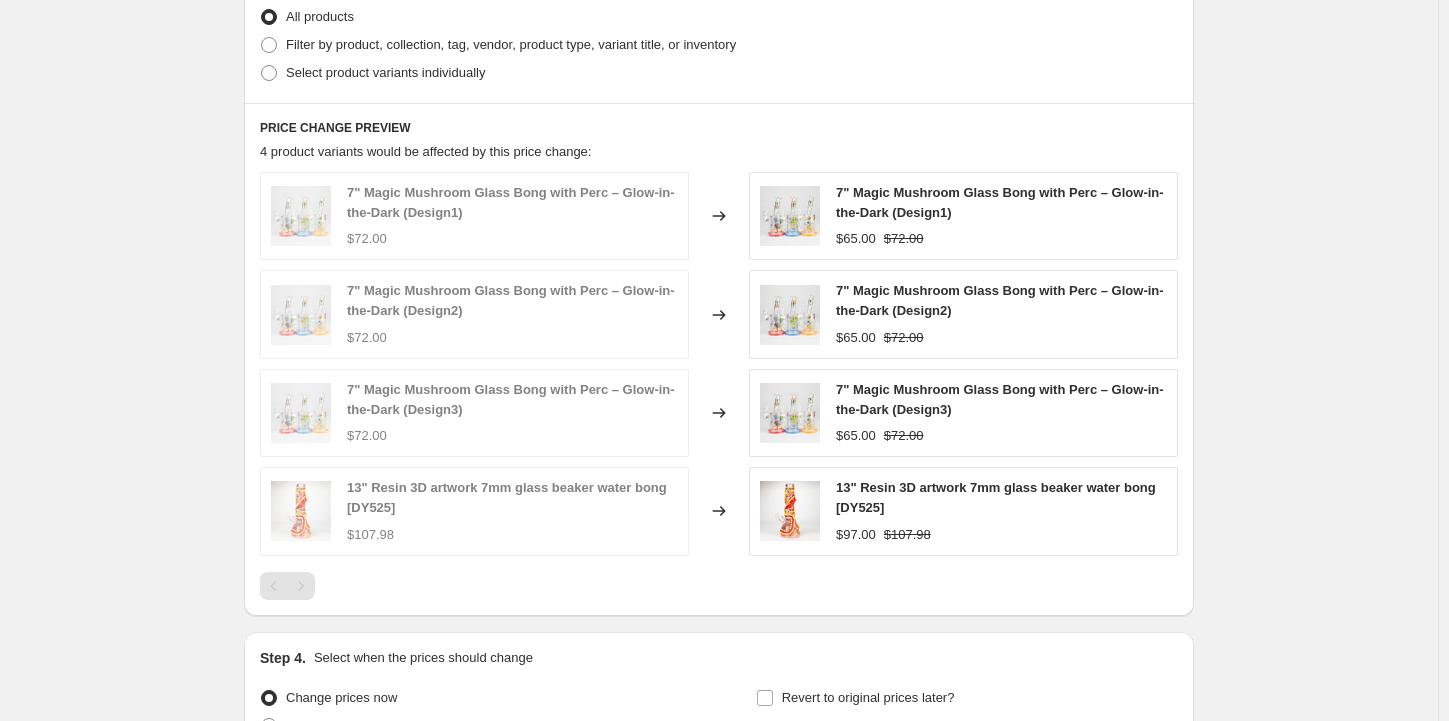 click on "Create new price [MEDICAL_DATA]. This page is ready Create new price [MEDICAL_DATA] Draft Step 1. Optionally give your price [MEDICAL_DATA] a title (eg "March 30% off sale on boots") [DATE] 4:07:18 PM Price [MEDICAL_DATA] This title is just for internal use, customers won't see it Step 2. Select how the prices should change Use bulk price change rules Set product prices individually Use CSV upload Price Change type Change the price to a certain amount Change the price by a certain amount Change the price by a certain percentage Change the price to the current compare at price (price before sale) Change the price by a certain amount relative to the compare at price Change the price by a certain percentage relative to the compare at price Don't change the price Change the price by a certain percentage relative to the cost per item Change price to certain cost margin Change the price by a certain percentage Price change amount -10 % (Price drop) Rounding Round to nearest .01 Round to nearest whole number Compare at price" at bounding box center (719, -41) 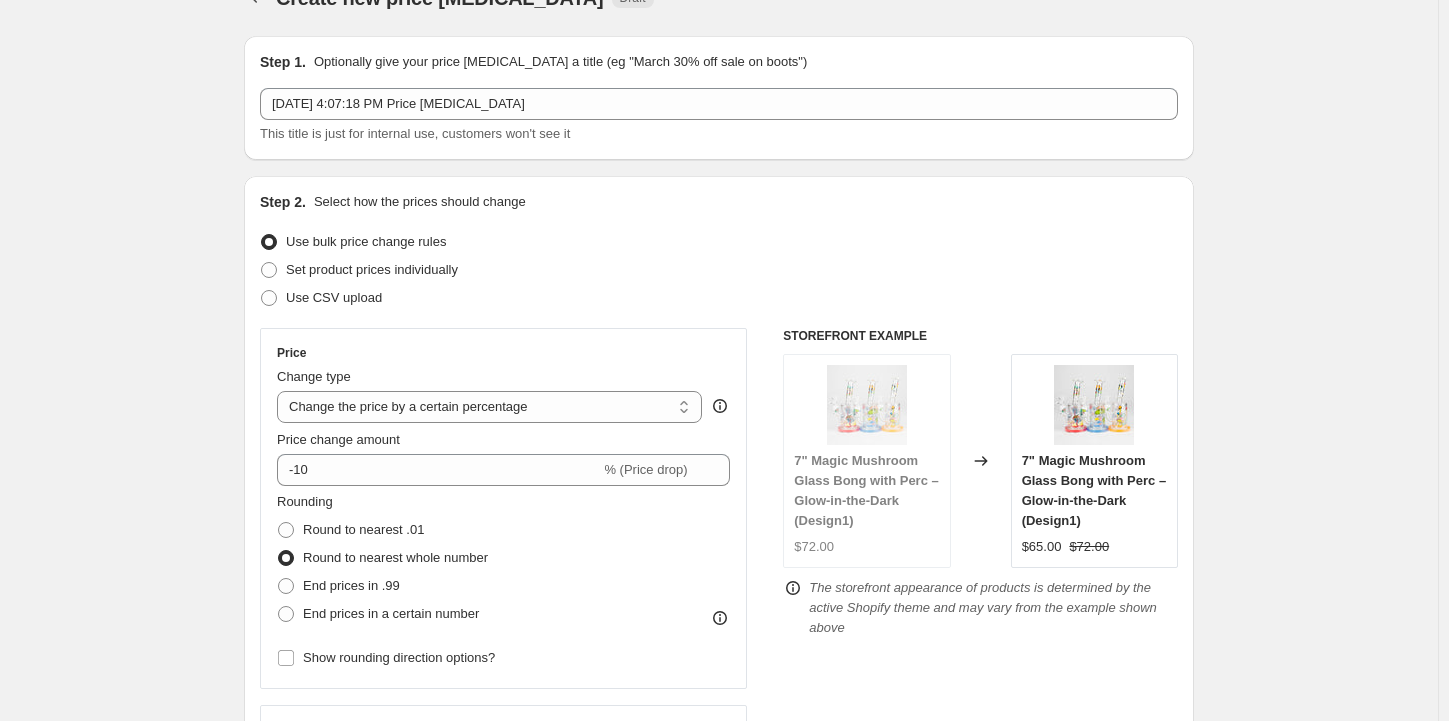 scroll, scrollTop: 0, scrollLeft: 0, axis: both 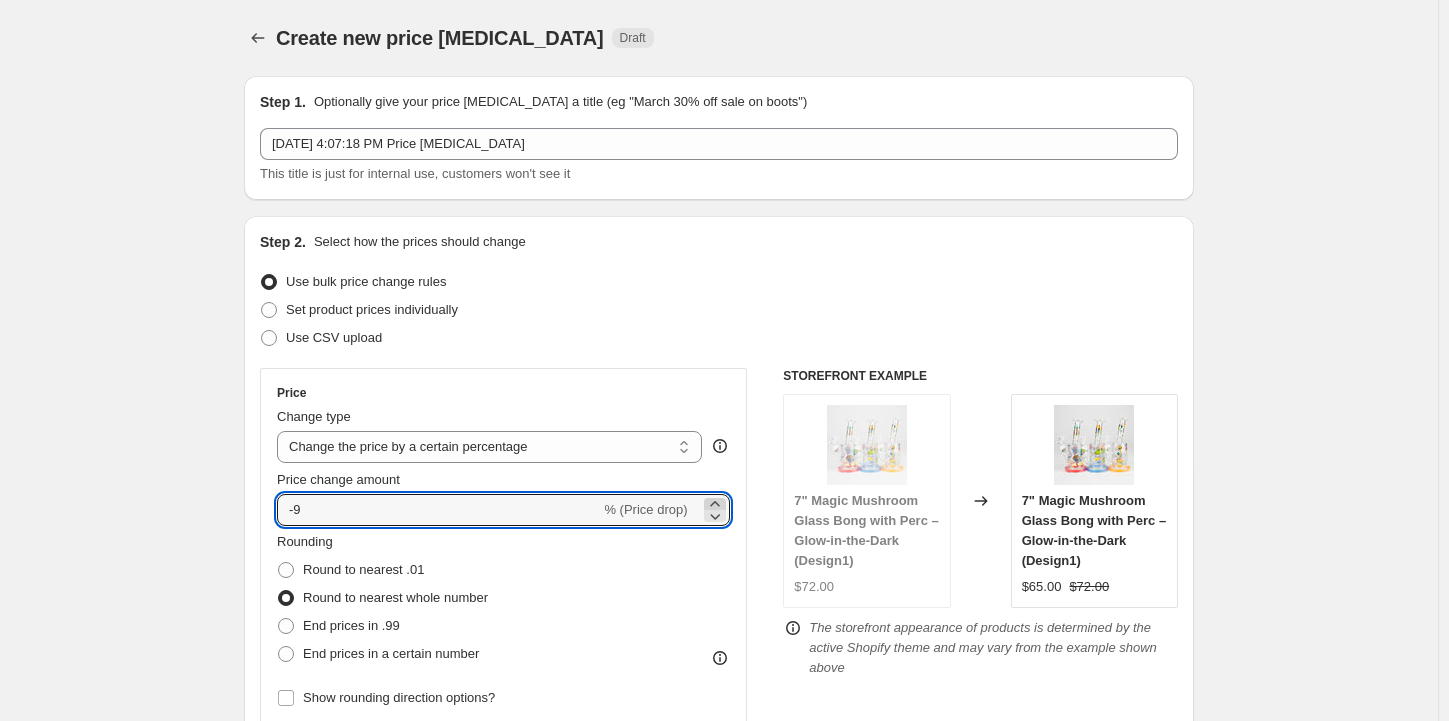 click 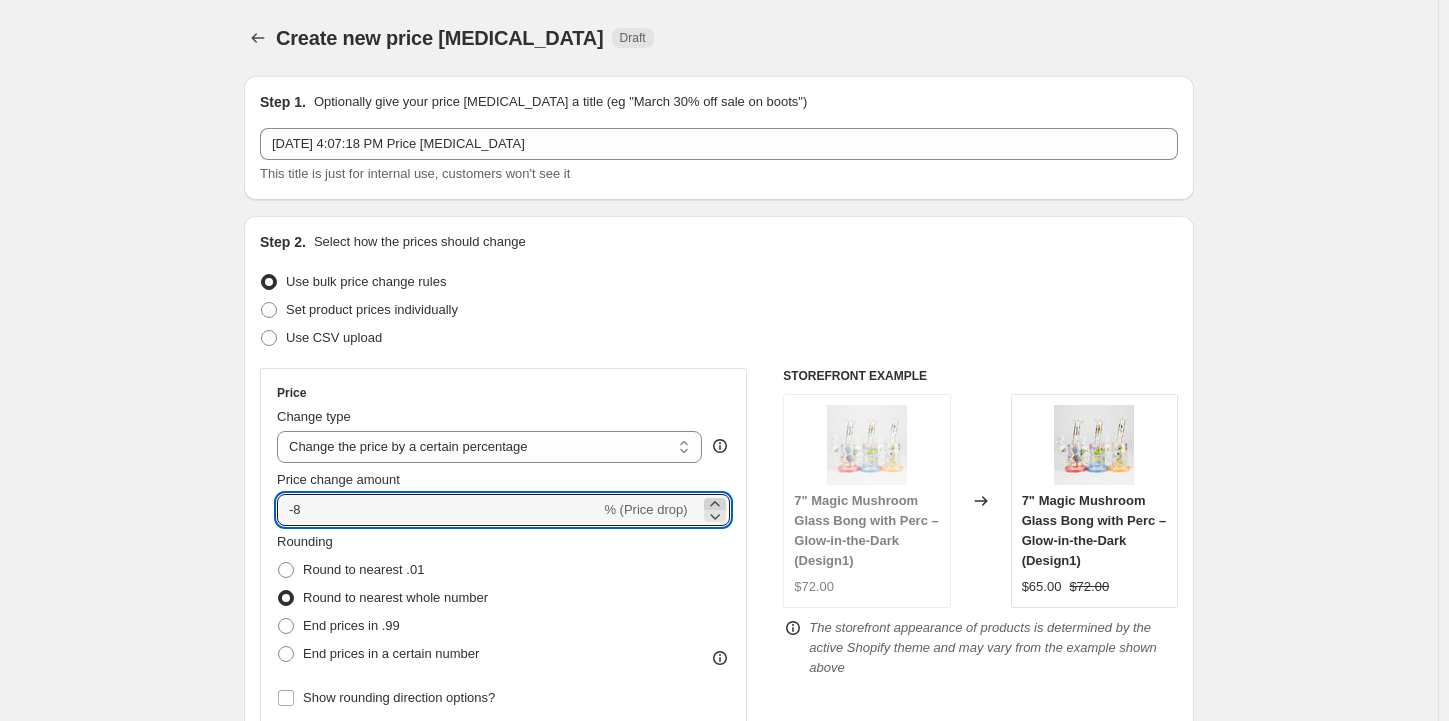 click 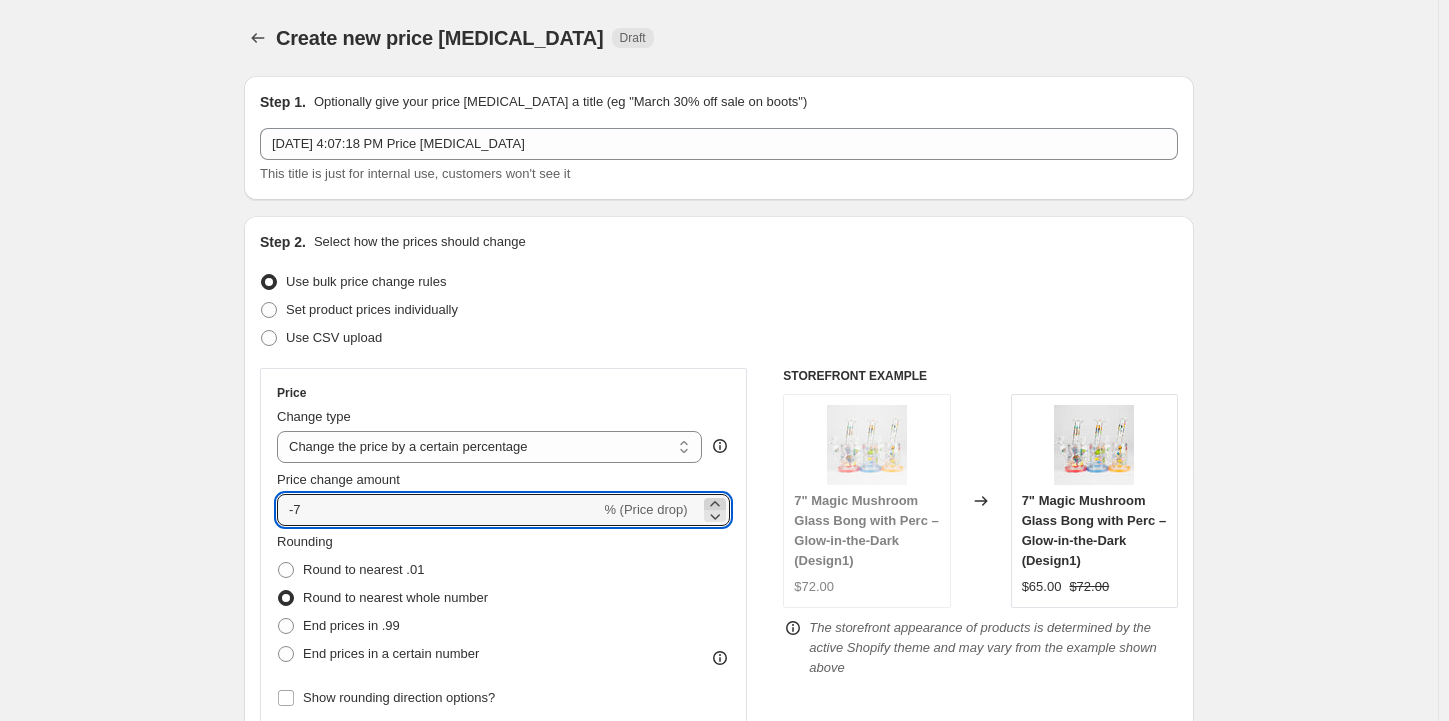 click 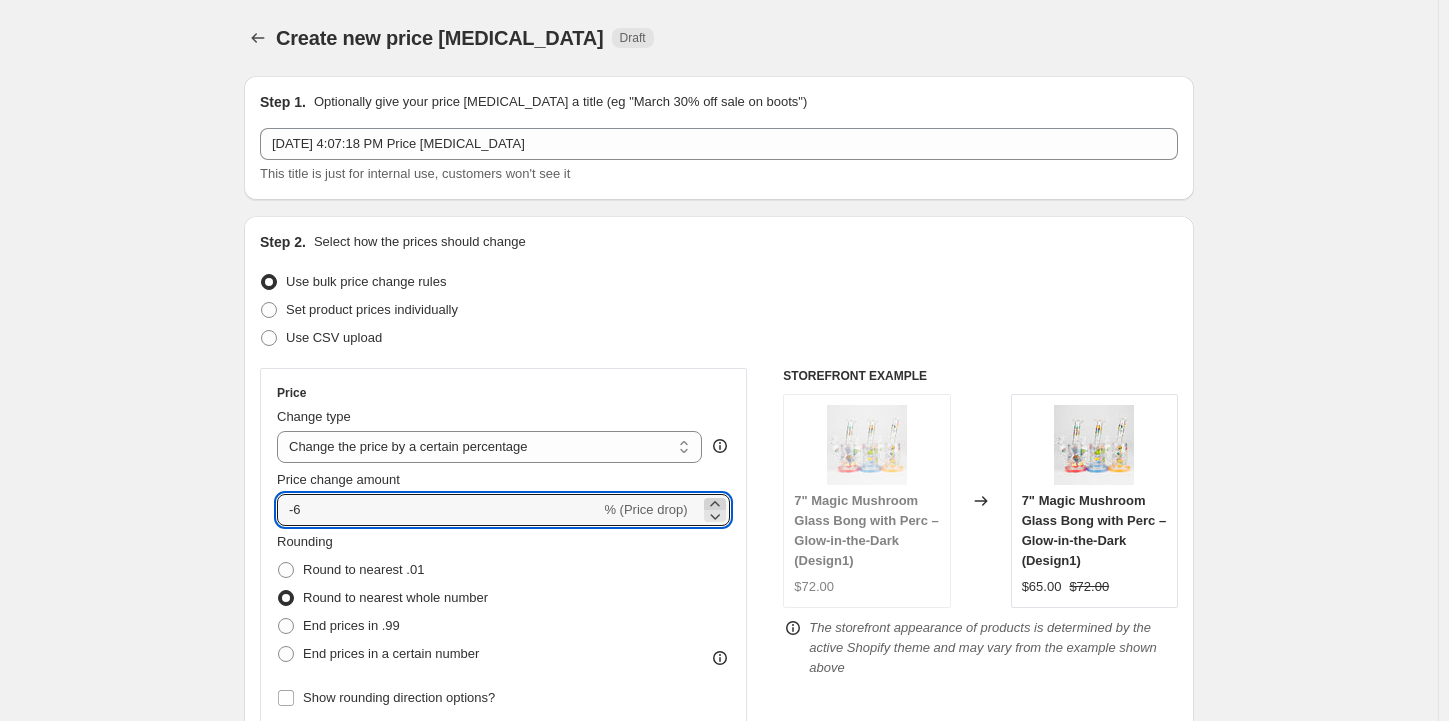 click 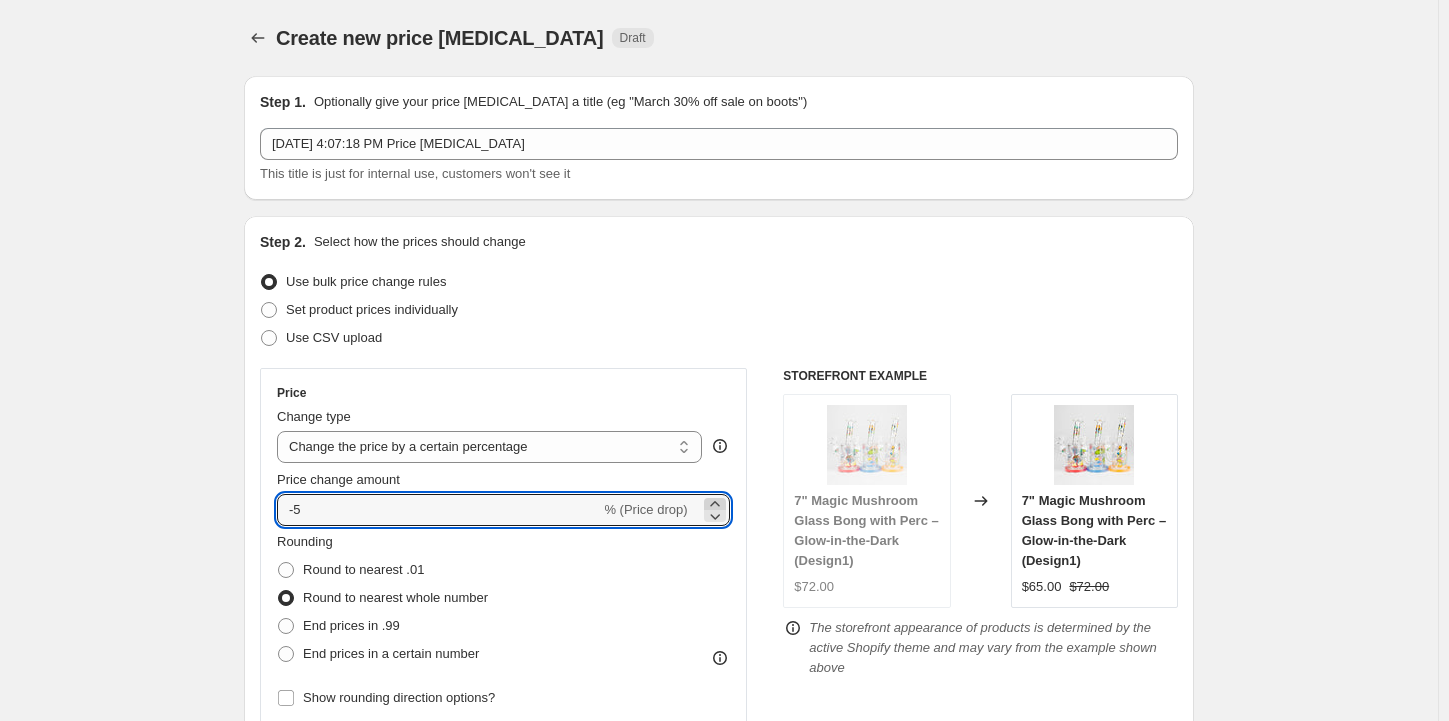 click 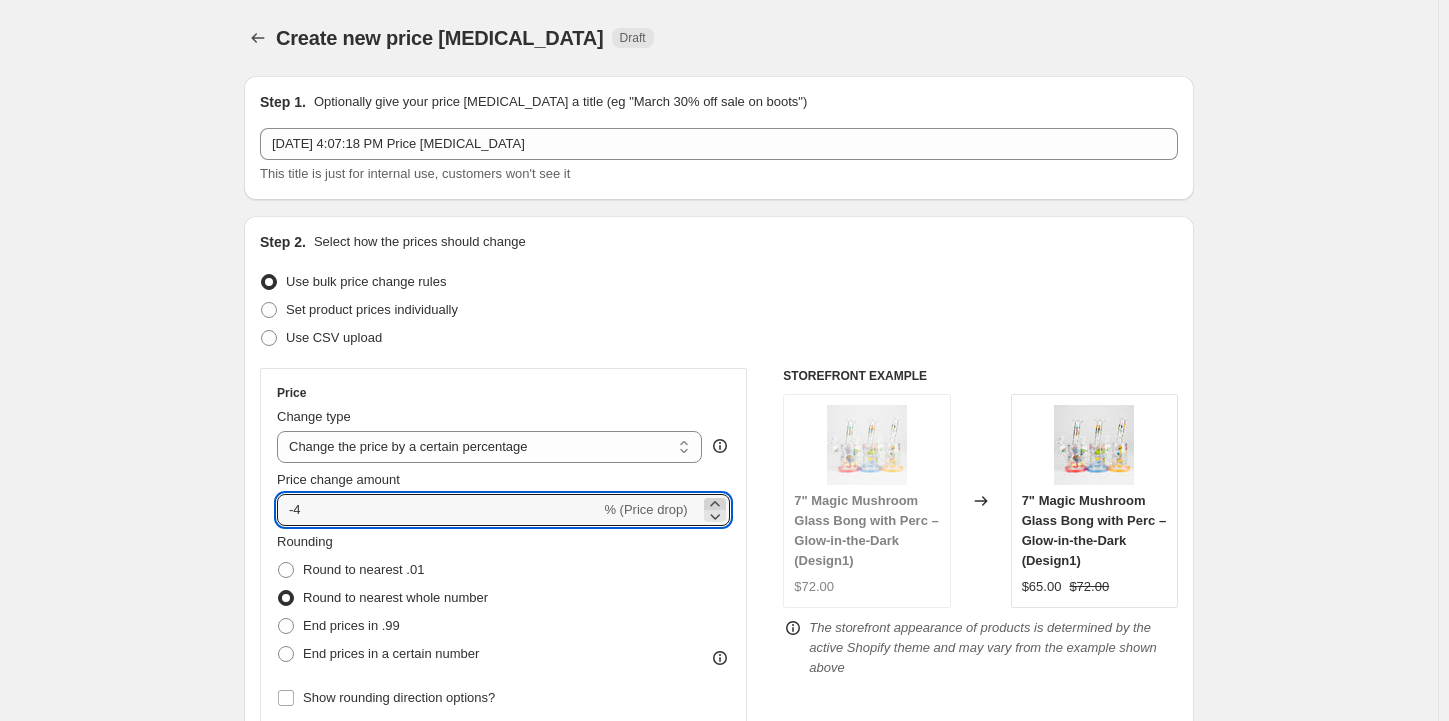 click 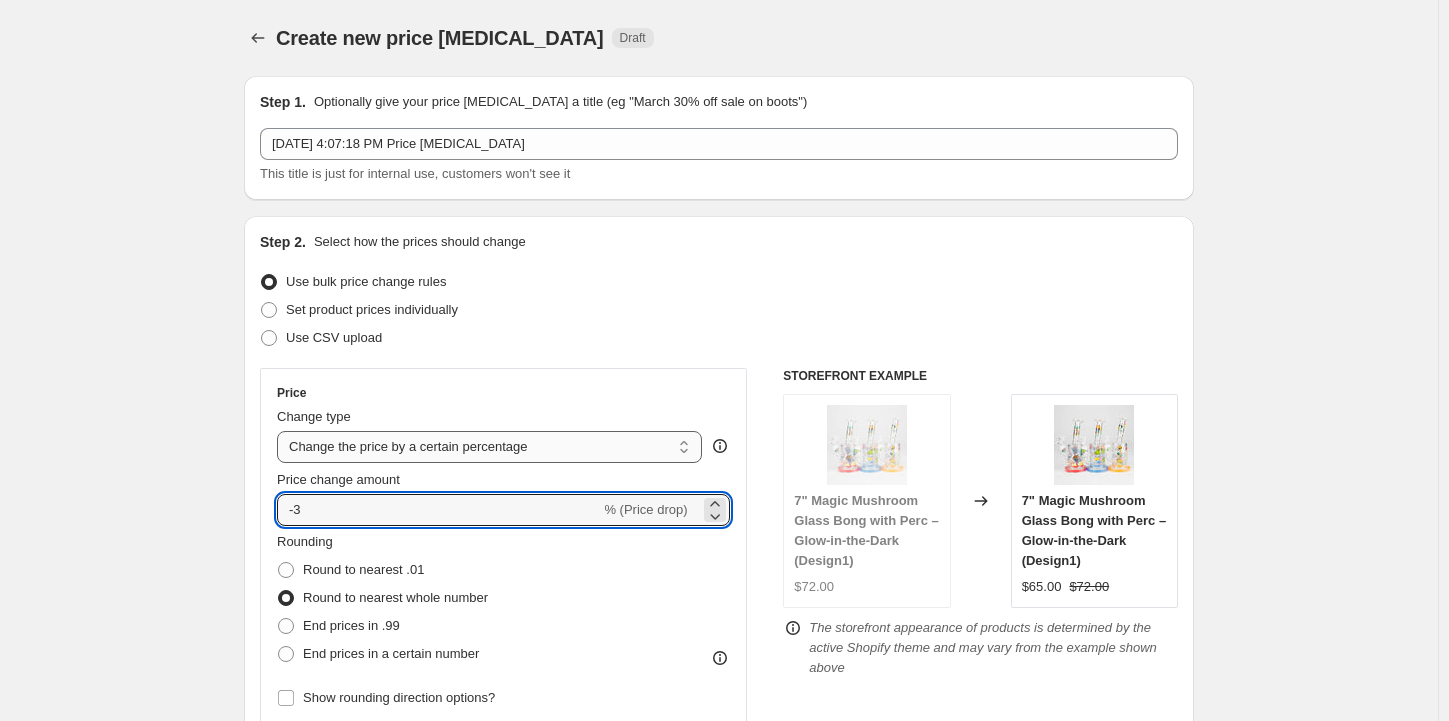 click on "Change the price to a certain amount Change the price by a certain amount Change the price by a certain percentage Change the price to the current compare at price (price before sale) Change the price by a certain amount relative to the compare at price Change the price by a certain percentage relative to the compare at price Don't change the price Change the price by a certain percentage relative to the cost per item Change price to certain cost margin" at bounding box center [489, 447] 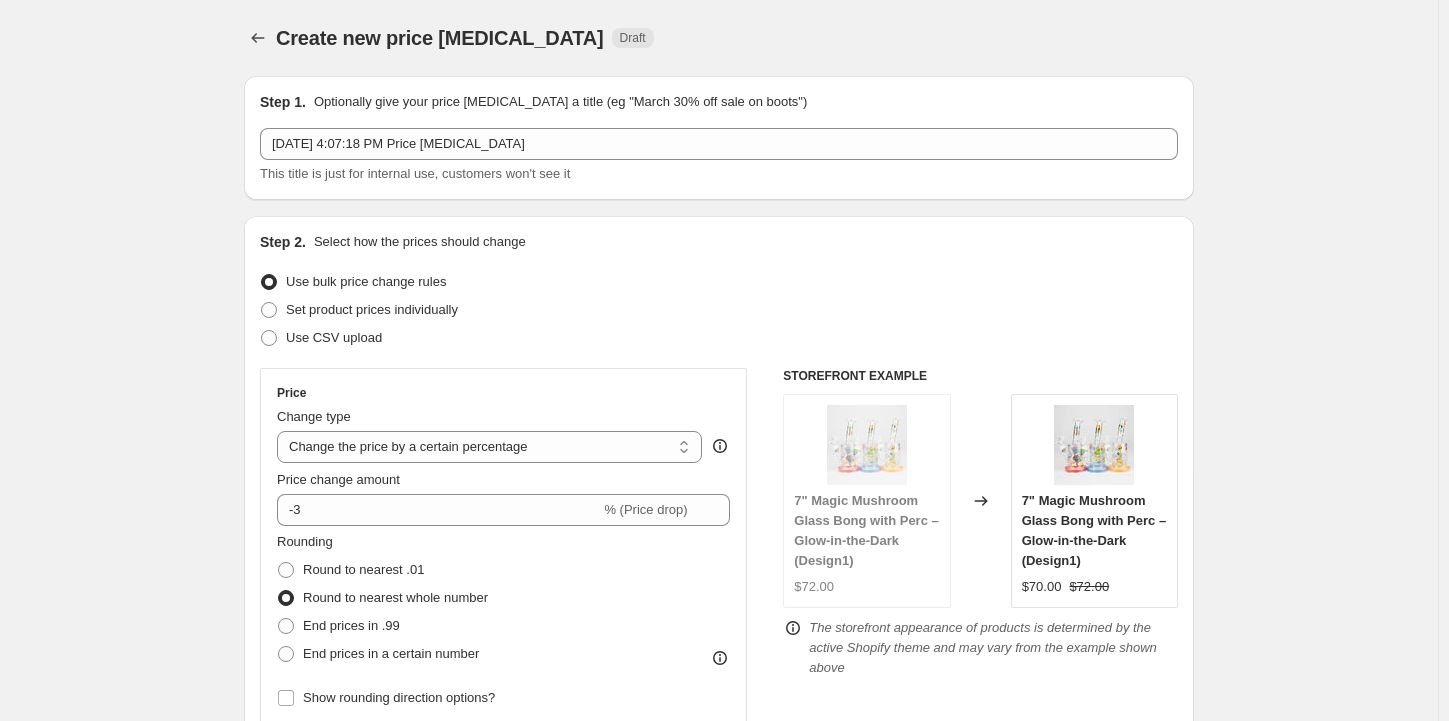 select on "margin" 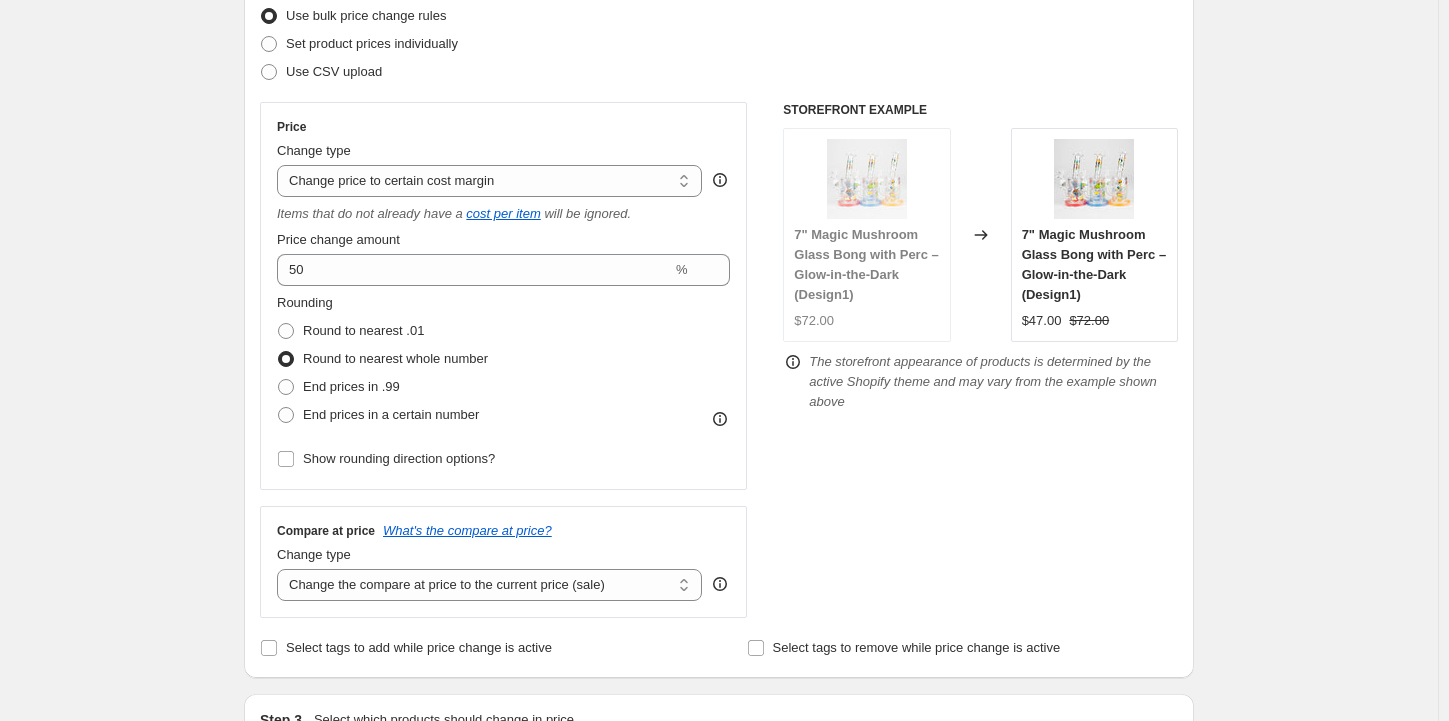 scroll, scrollTop: 100, scrollLeft: 0, axis: vertical 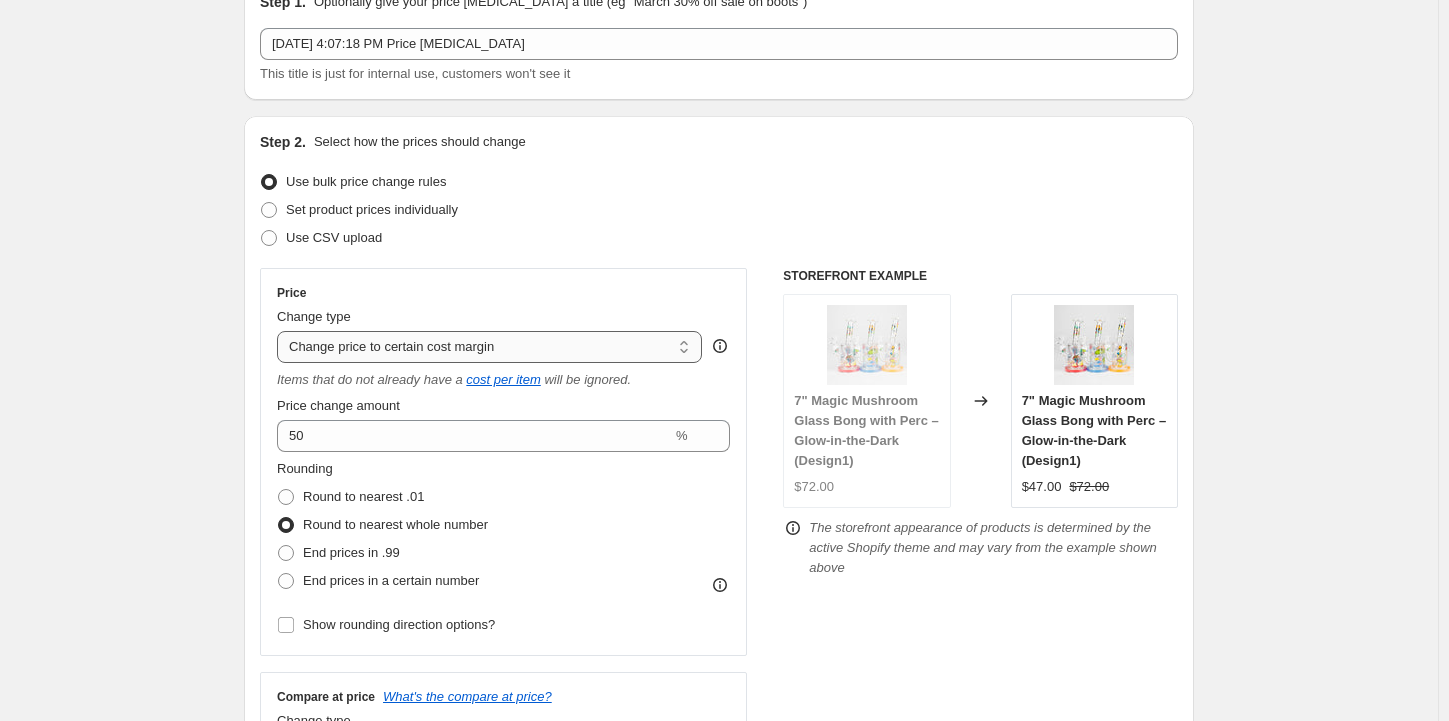 click on "Change the price to a certain amount Change the price by a certain amount Change the price by a certain percentage Change the price to the current compare at price (price before sale) Change the price by a certain amount relative to the compare at price Change the price by a certain percentage relative to the compare at price Don't change the price Change the price by a certain percentage relative to the cost per item Change price to certain cost margin" at bounding box center [489, 347] 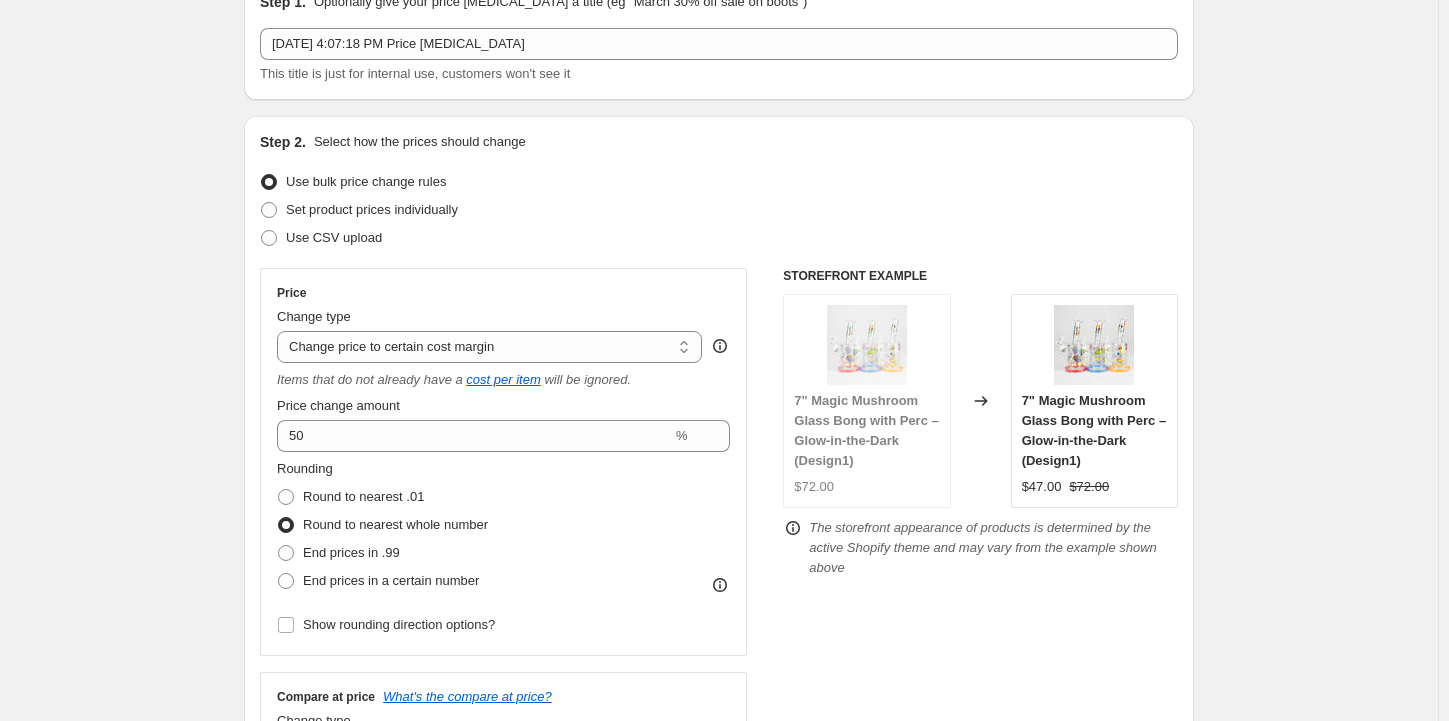 click on "Change the price to a certain amount Change the price by a certain amount Change the price by a certain percentage Change the price to the current compare at price (price before sale) Change the price by a certain amount relative to the compare at price Change the price by a certain percentage relative to the compare at price Don't change the price Change the price by a certain percentage relative to the cost per item Change price to certain cost margin" at bounding box center (489, 347) 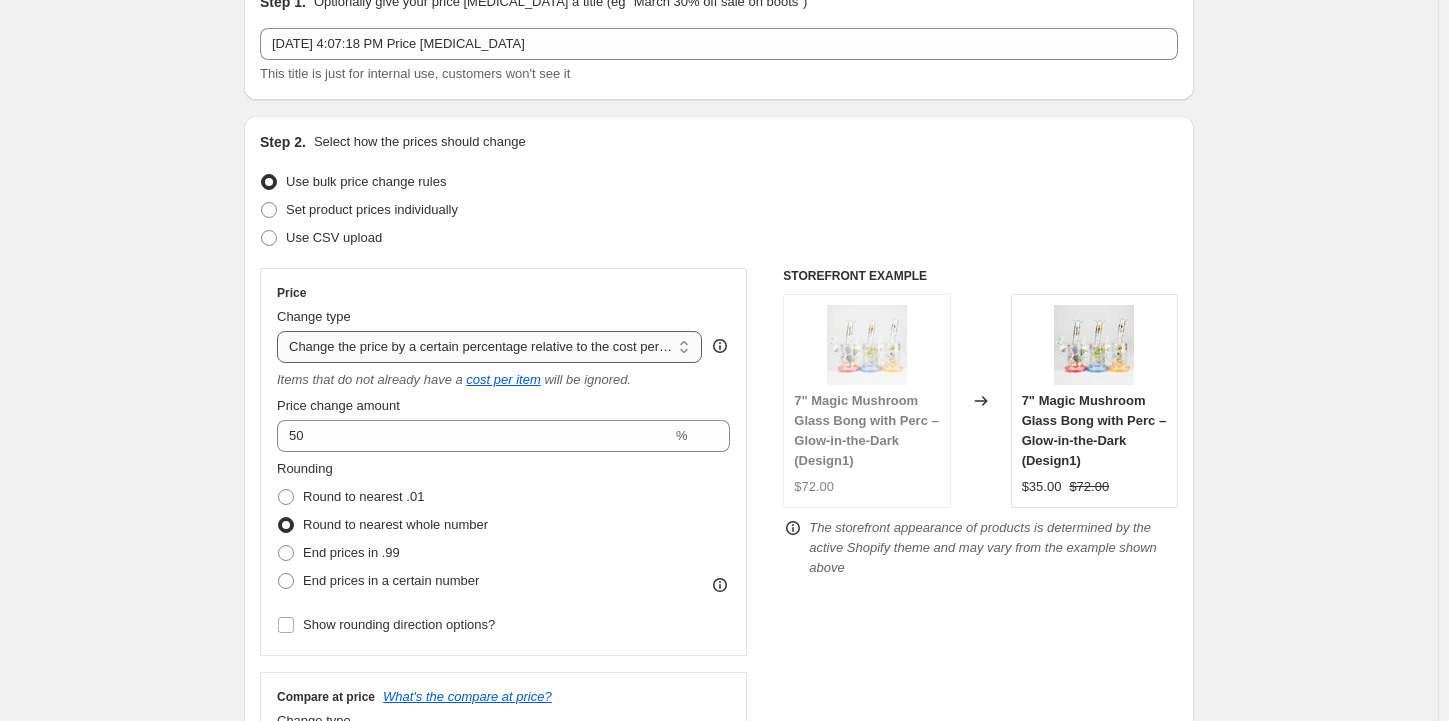 click on "Change the price to a certain amount Change the price by a certain amount Change the price by a certain percentage Change the price to the current compare at price (price before sale) Change the price by a certain amount relative to the compare at price Change the price by a certain percentage relative to the compare at price Don't change the price Change the price by a certain percentage relative to the cost per item Change price to certain cost margin" at bounding box center [489, 347] 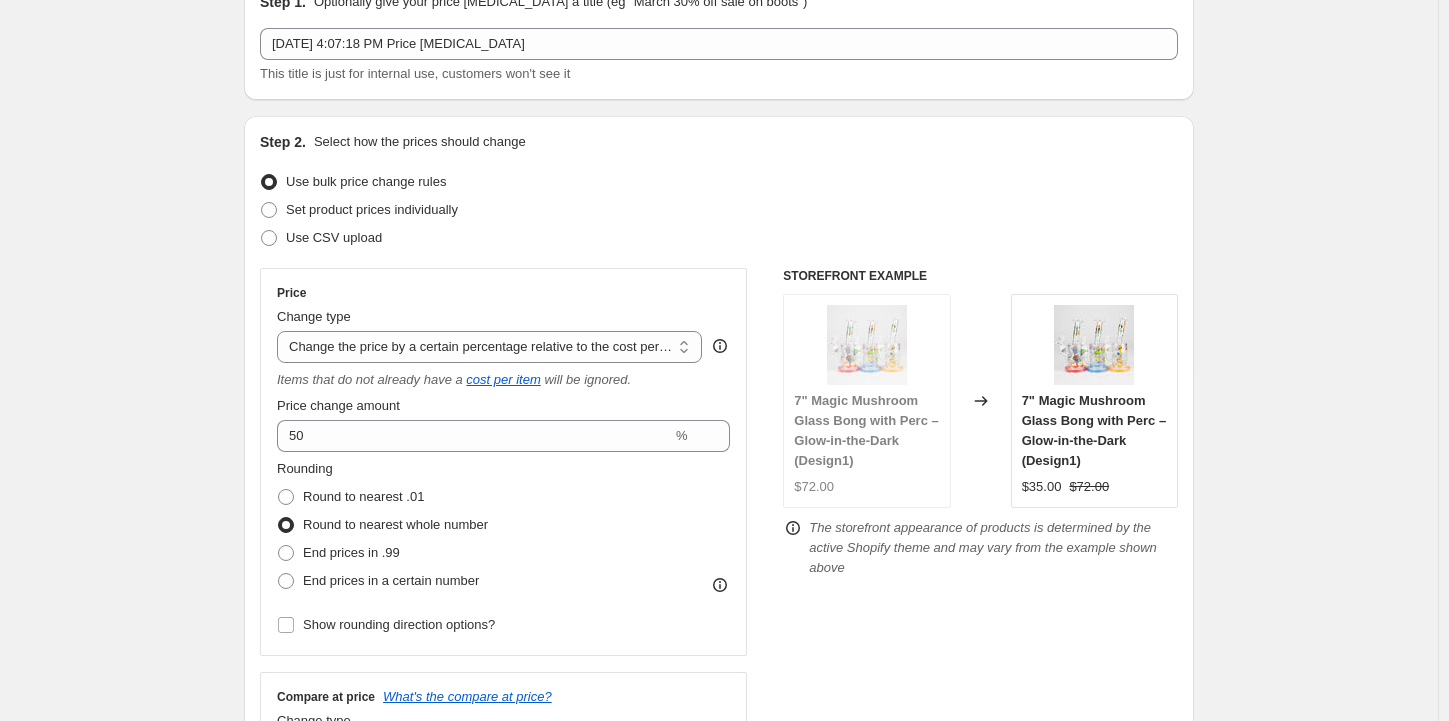 click on "Change the price to a certain amount Change the price by a certain amount Change the price by a certain percentage Change the price to the current compare at price (price before sale) Change the price by a certain amount relative to the compare at price Change the price by a certain percentage relative to the compare at price Don't change the price Change the price by a certain percentage relative to the cost per item Change price to certain cost margin" at bounding box center [489, 347] 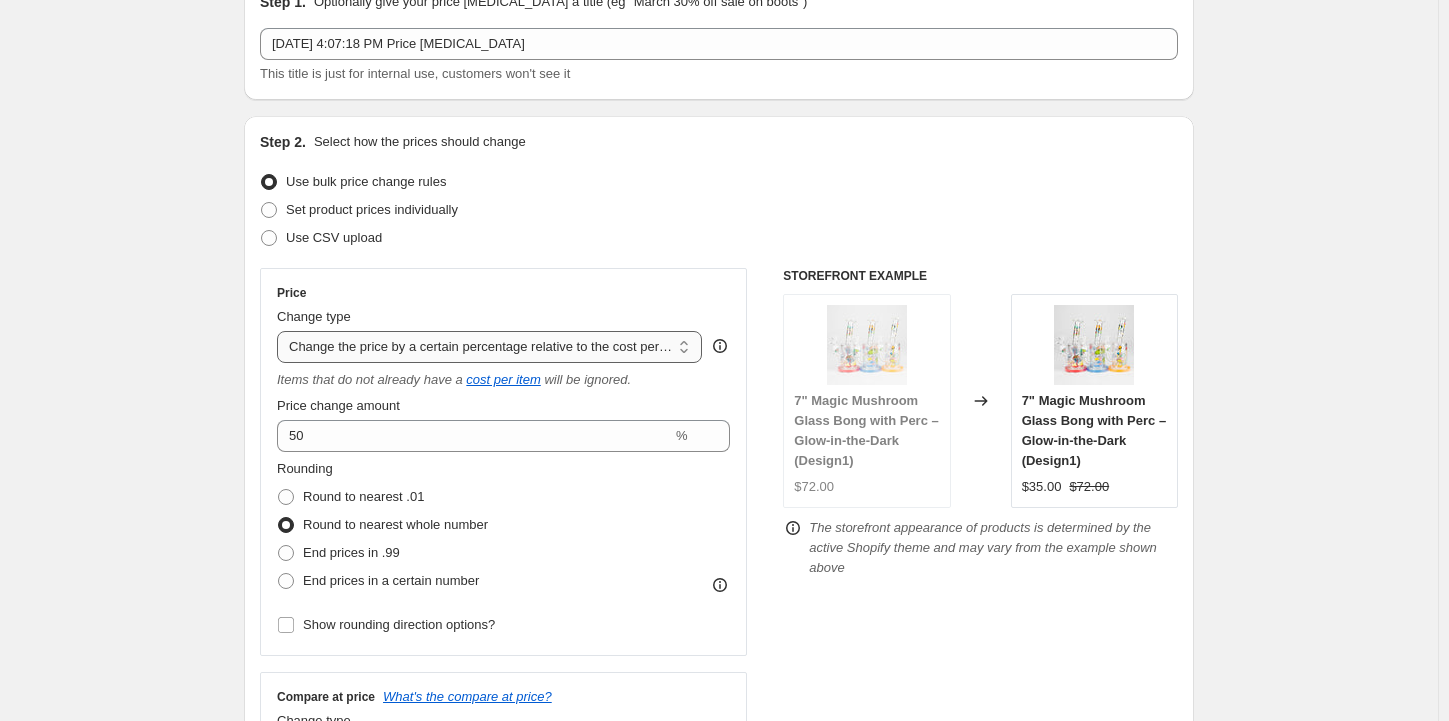 click on "Change the price to a certain amount Change the price by a certain amount Change the price by a certain percentage Change the price to the current compare at price (price before sale) Change the price by a certain amount relative to the compare at price Change the price by a certain percentage relative to the compare at price Don't change the price Change the price by a certain percentage relative to the cost per item Change price to certain cost margin" at bounding box center (489, 347) 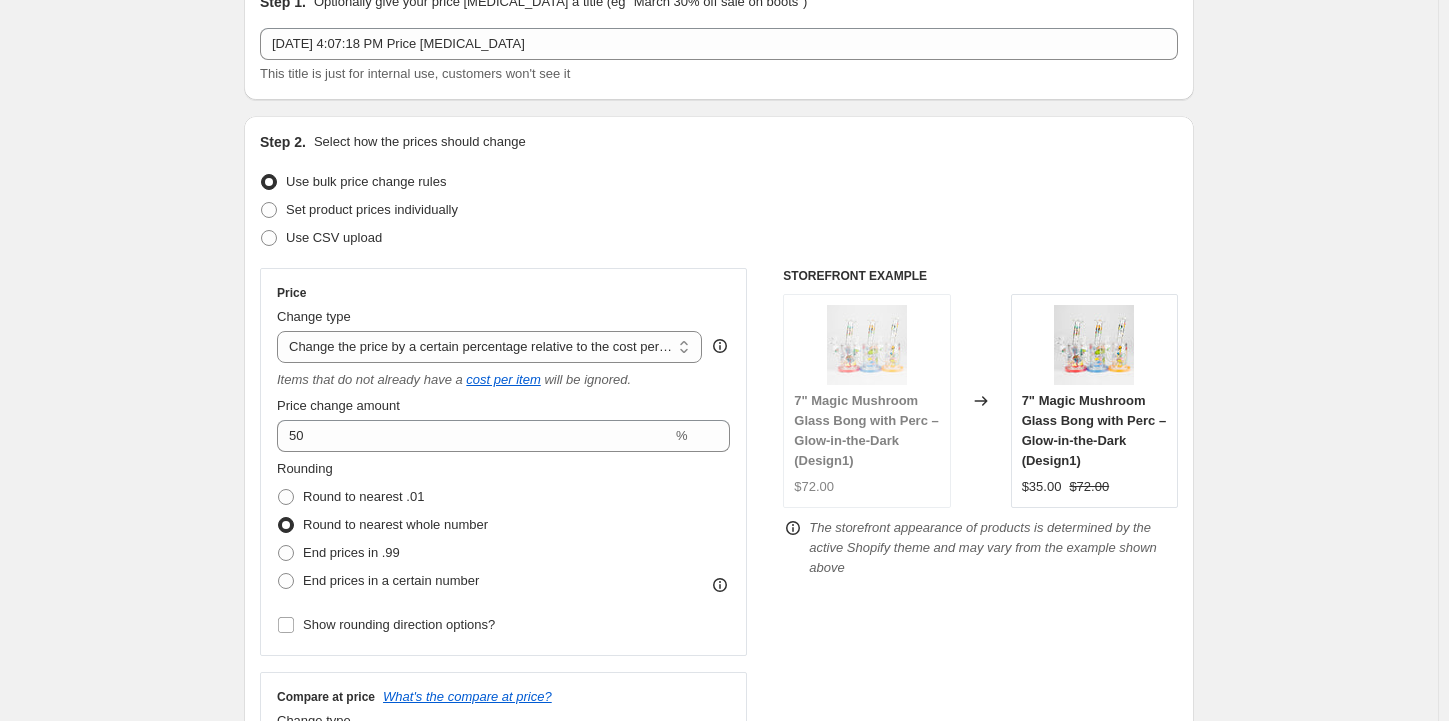 select on "margin" 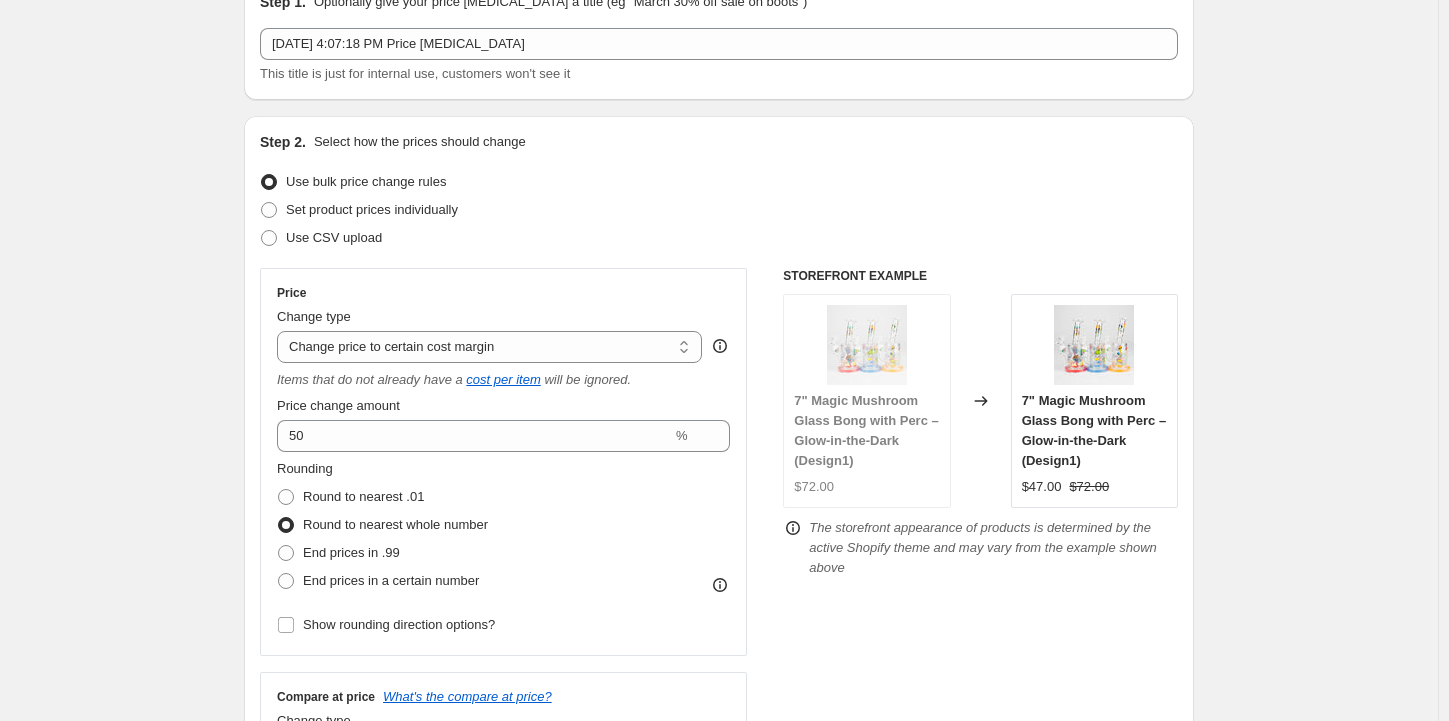 click on "Change type Change the price to a certain amount Change the price by a certain amount Change the price by a certain percentage Change the price to the current compare at price (price before sale) Change the price by a certain amount relative to the compare at price Change the price by a certain percentage relative to the compare at price Don't change the price Change the price by a certain percentage relative to the cost per item Change price to certain cost margin Change price to certain cost margin" at bounding box center (503, 335) 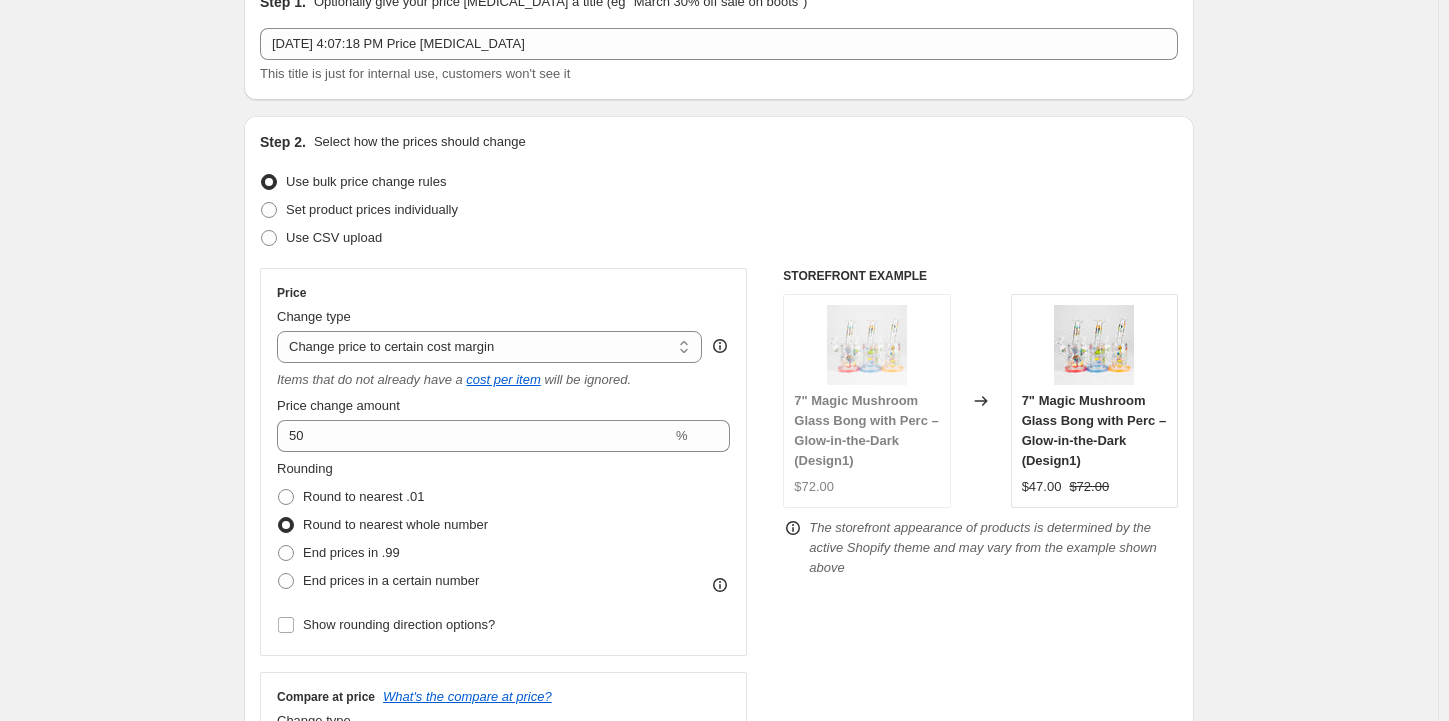 click on "Create new price [MEDICAL_DATA]. This page is ready Create new price [MEDICAL_DATA] Draft Step 1. Optionally give your price [MEDICAL_DATA] a title (eg "March 30% off sale on boots") [DATE] 4:07:18 PM Price [MEDICAL_DATA] This title is just for internal use, customers won't see it Step 2. Select how the prices should change Use bulk price change rules Set product prices individually Use CSV upload Price Change type Change the price to a certain amount Change the price by a certain amount Change the price by a certain percentage Change the price to the current compare at price (price before sale) Change the price by a certain amount relative to the compare at price Change the price by a certain percentage relative to the compare at price Don't change the price Change the price by a certain percentage relative to the cost per item Change price to certain cost margin Change price to certain cost margin Items that do not already have a   cost per item   will be ignored. Price change amount 50 % Rounding End prices in .99" at bounding box center (719, 879) 